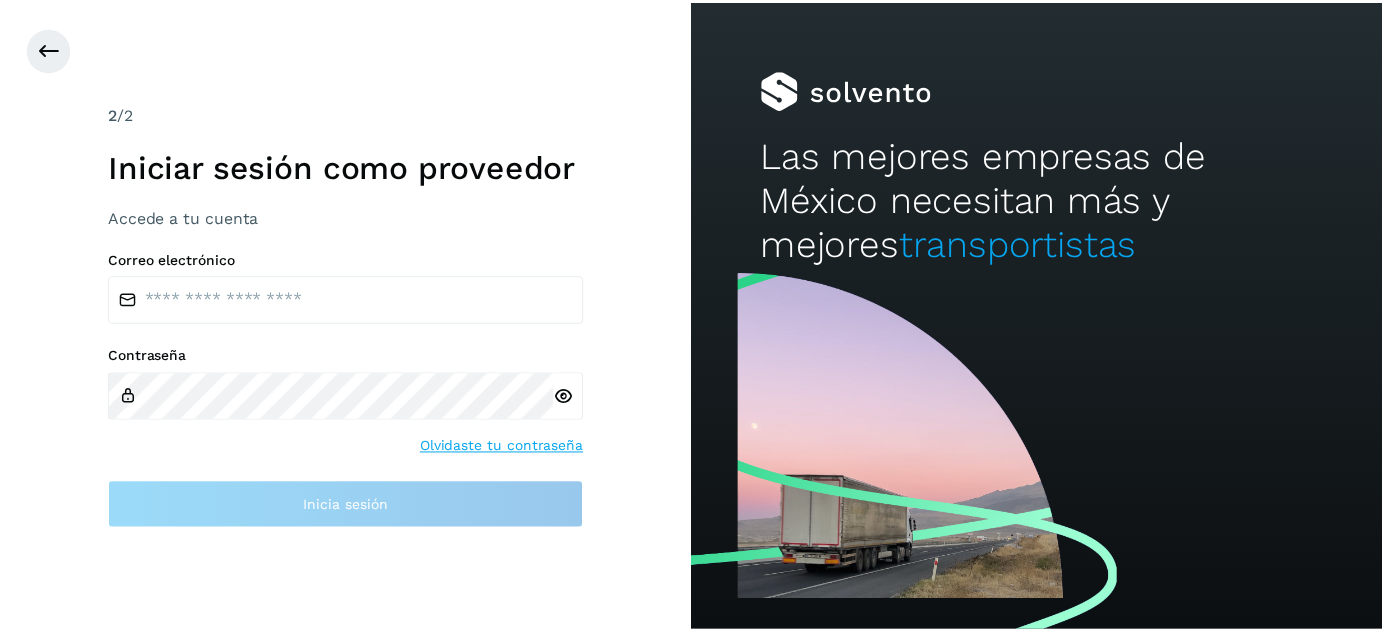 scroll, scrollTop: 0, scrollLeft: 0, axis: both 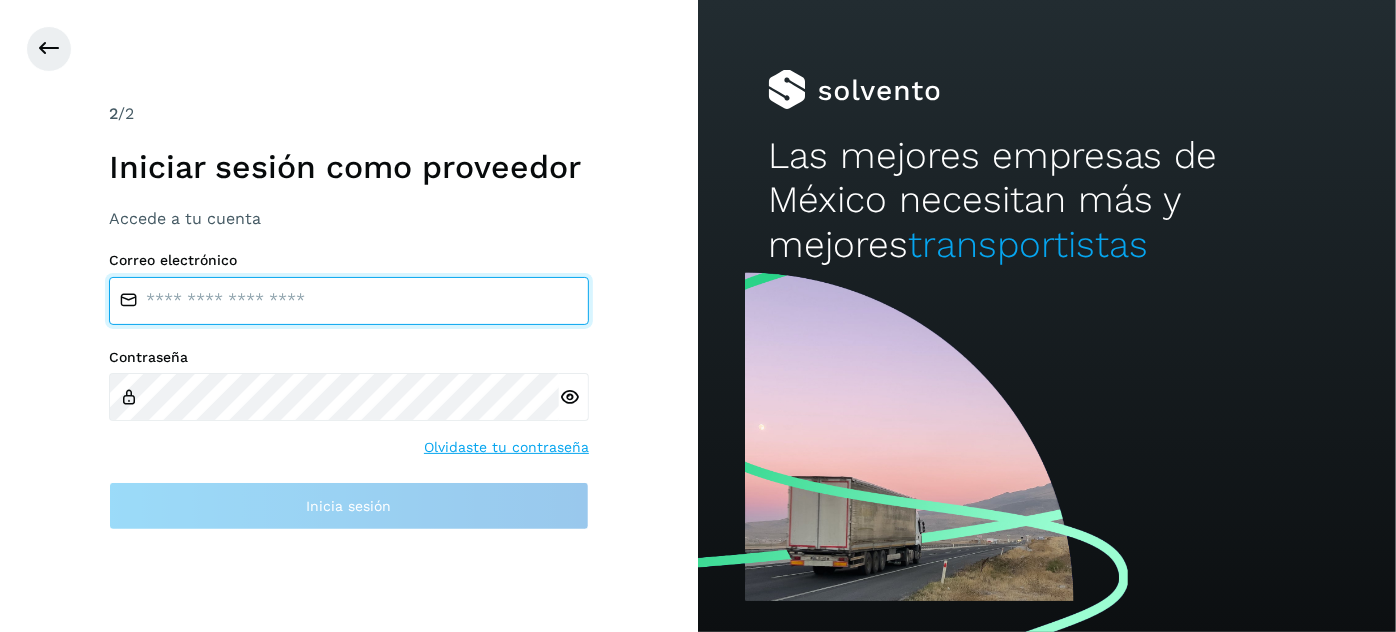type on "**********" 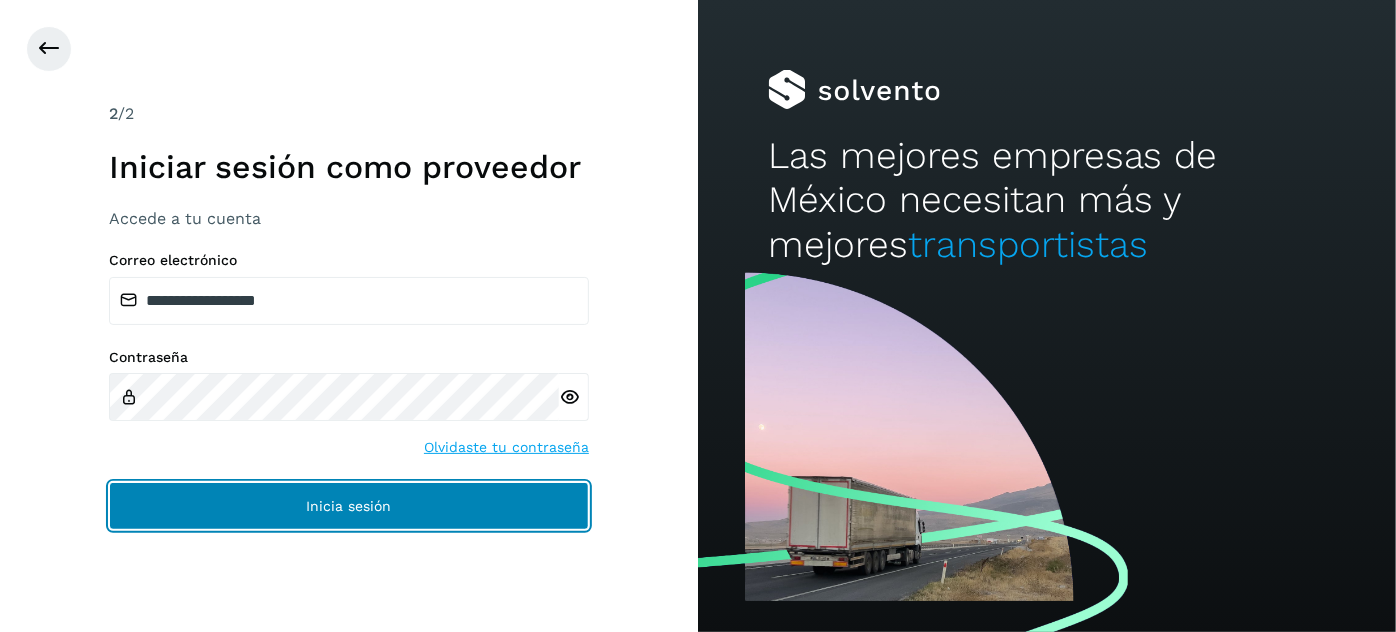 click on "Inicia sesión" at bounding box center (349, 506) 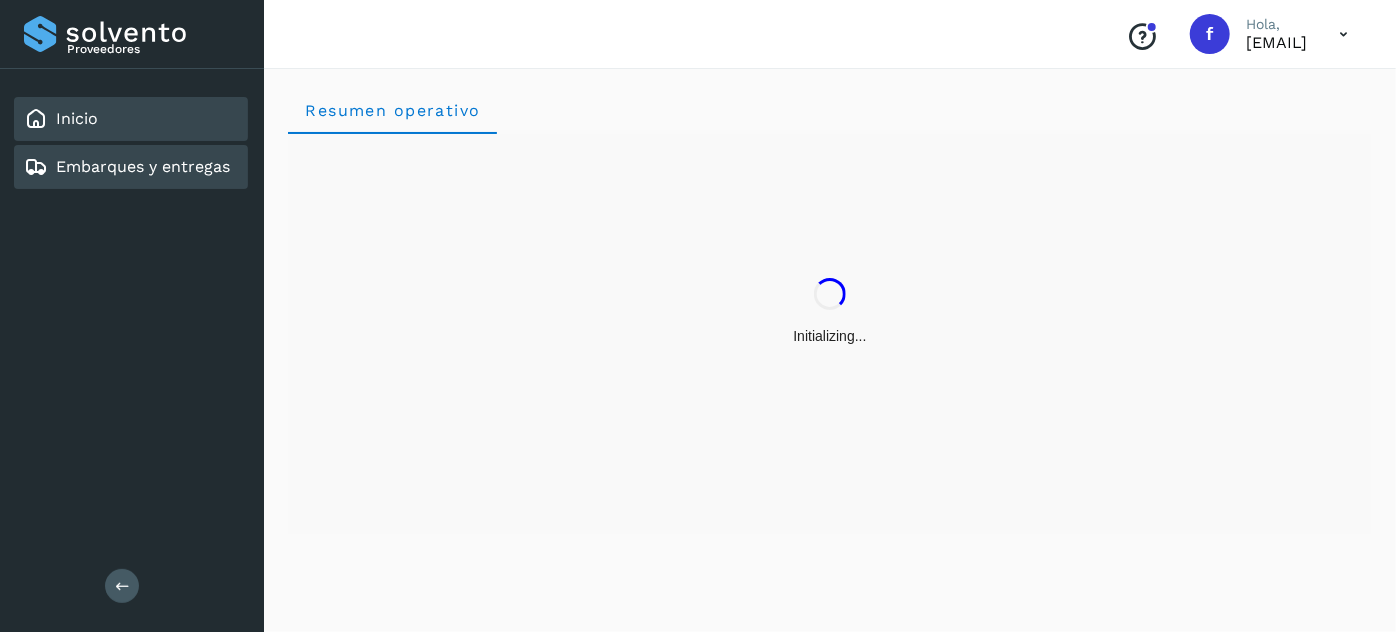 click on "Embarques y entregas" at bounding box center [143, 166] 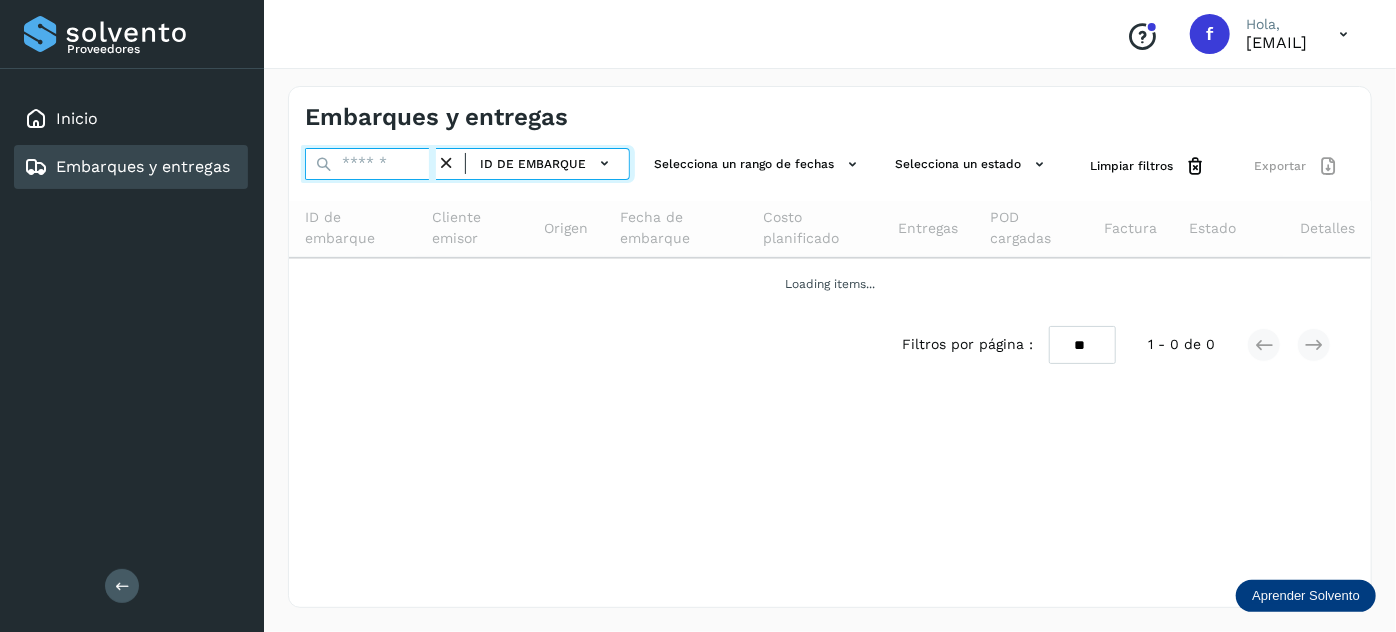 click at bounding box center [370, 164] 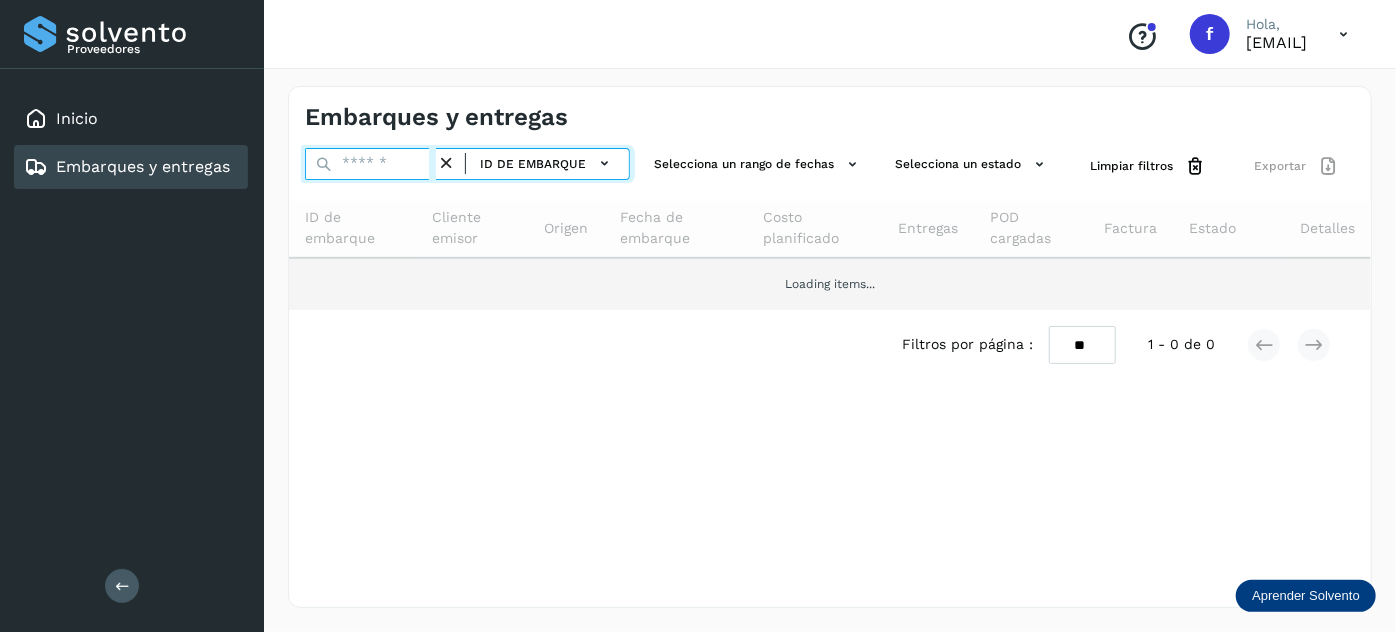 paste on "**********" 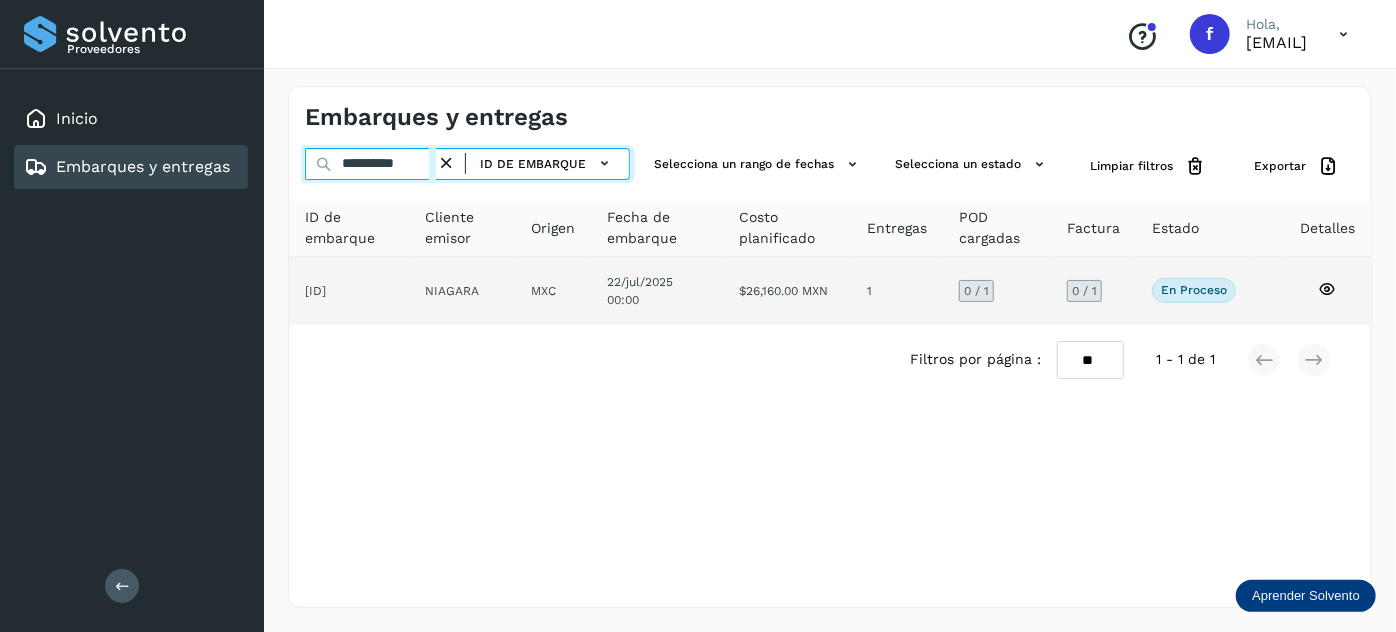 type on "**********" 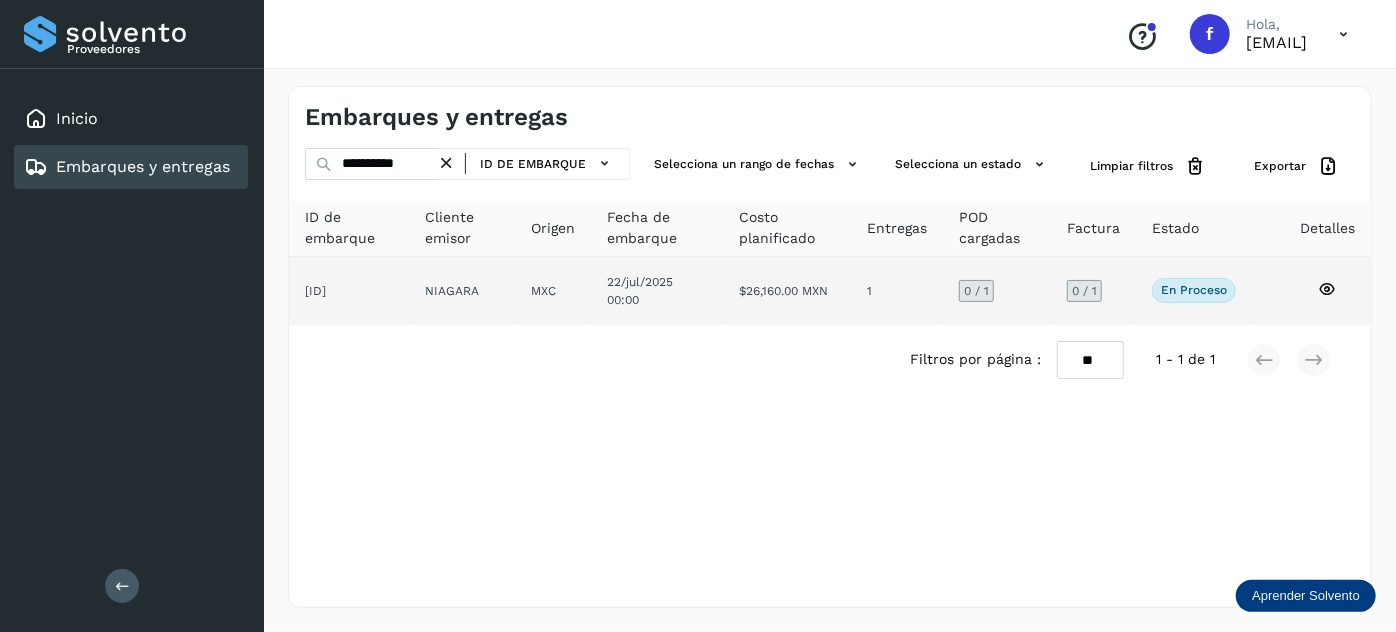 click on "22/jul/2025 00:00" 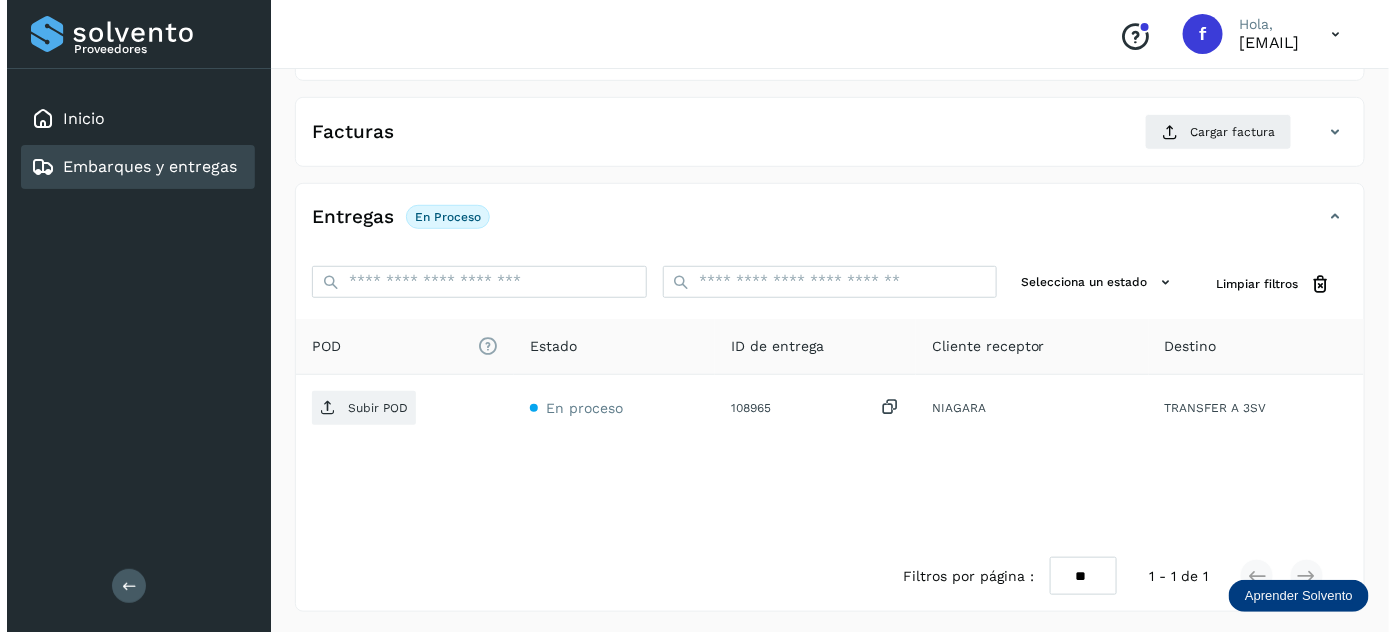 scroll, scrollTop: 327, scrollLeft: 0, axis: vertical 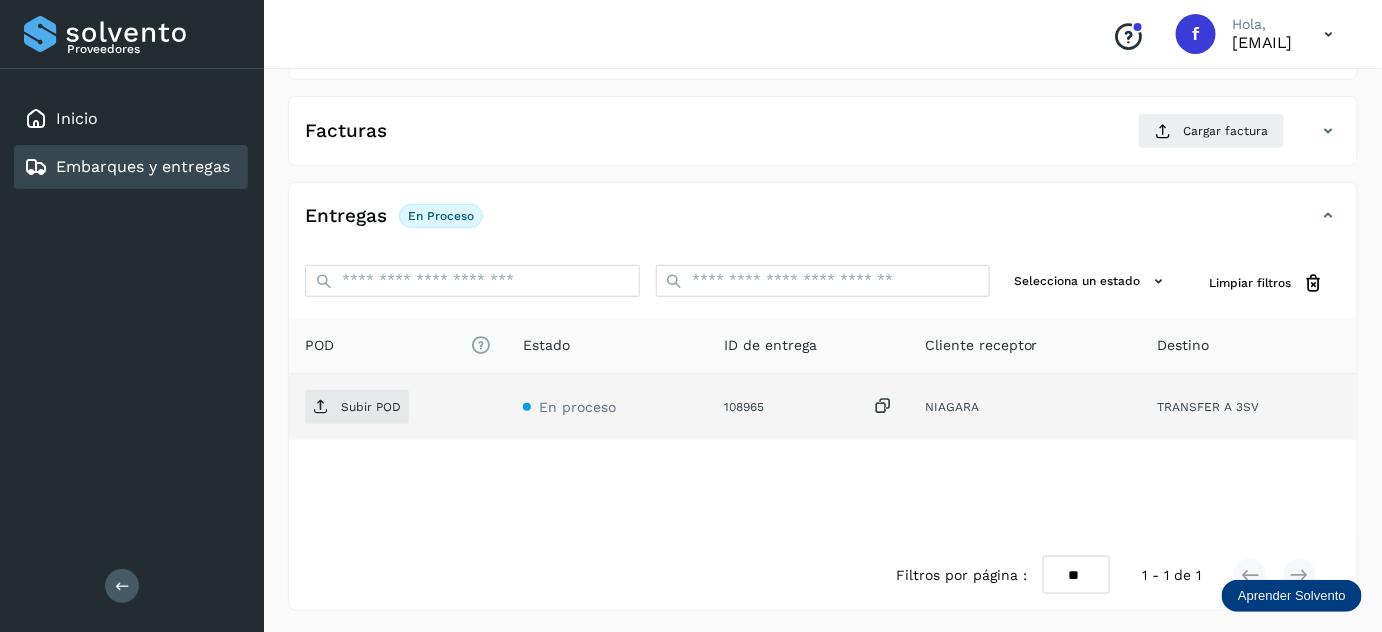 click at bounding box center (883, 406) 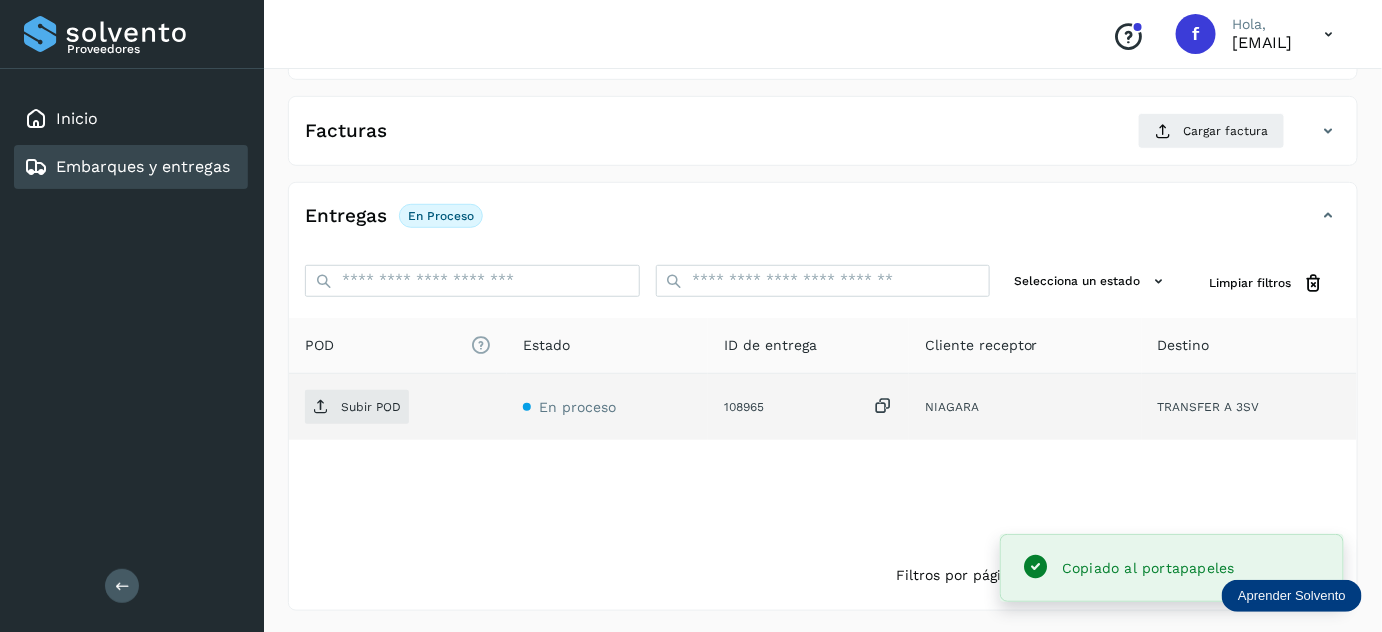 click on "Subir POD" 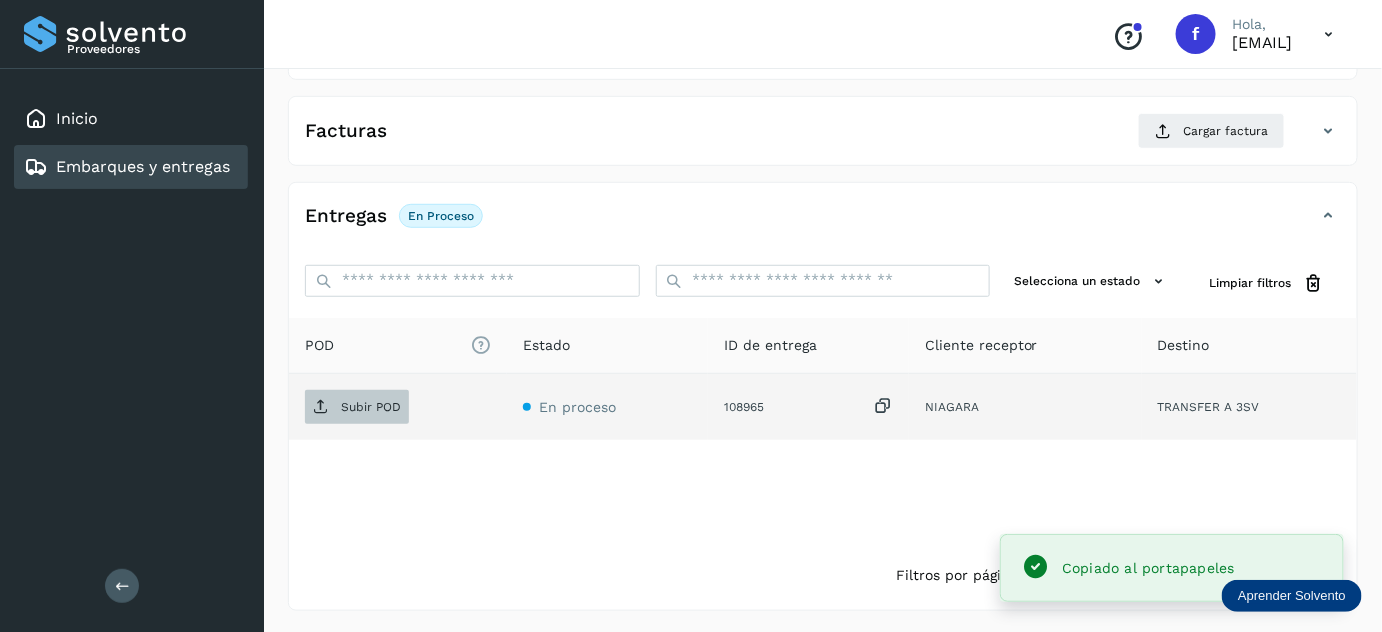 click on "Subir POD" at bounding box center [371, 407] 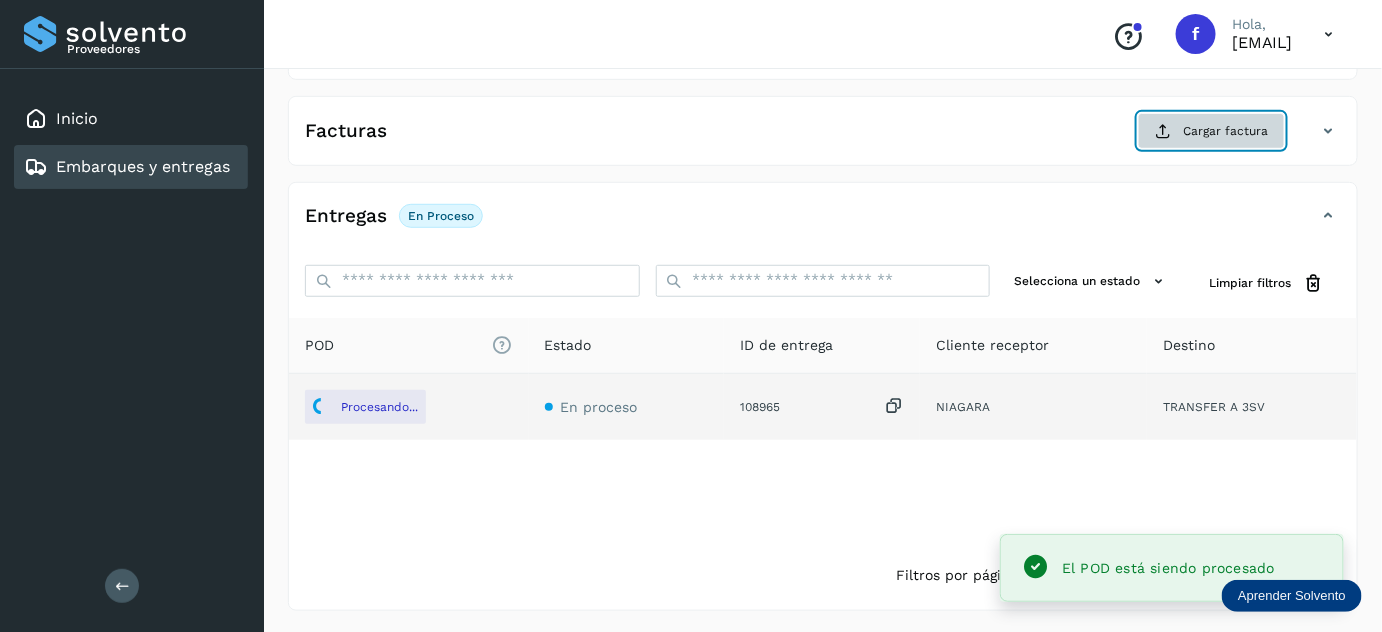 click at bounding box center [1163, 131] 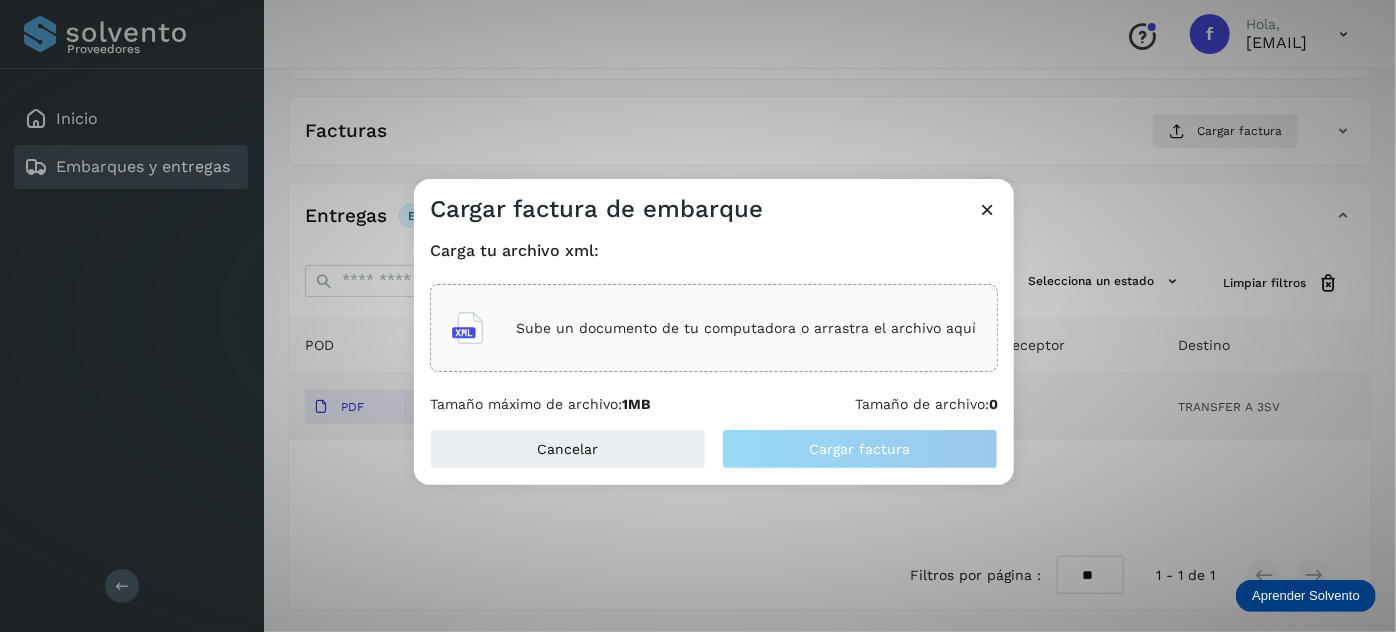 click on "Sube un documento de tu computadora o arrastra el archivo aquí" at bounding box center (746, 328) 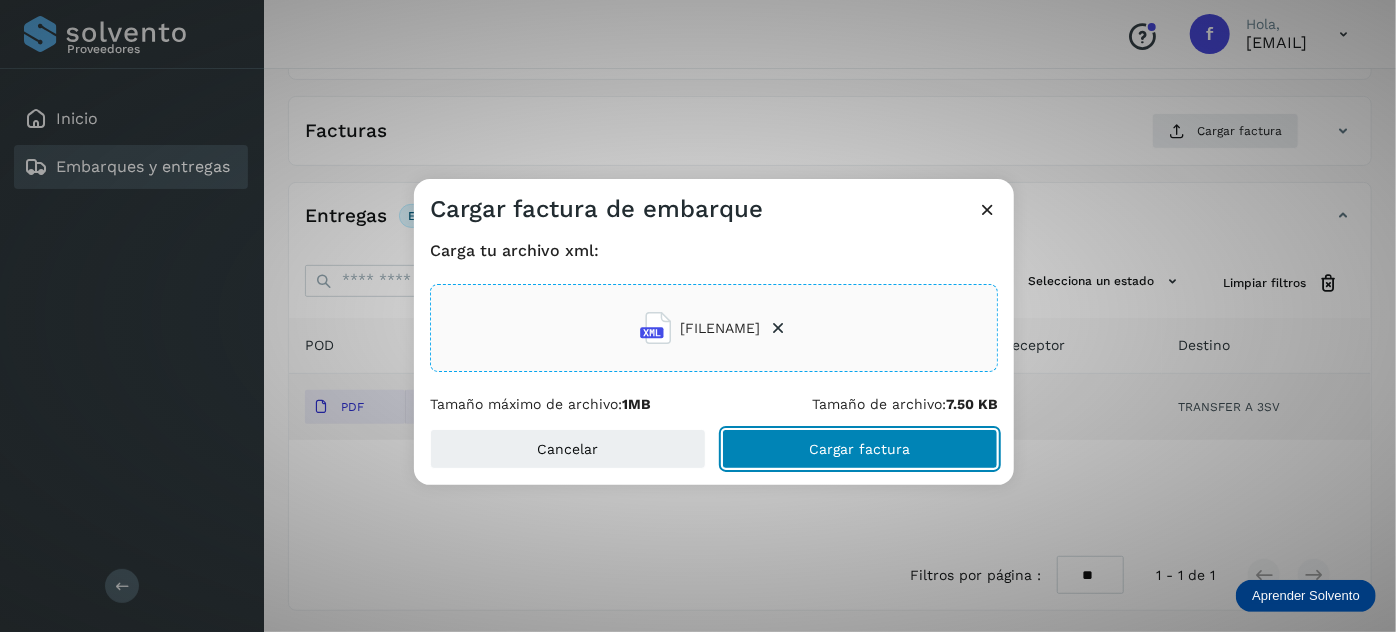 drag, startPoint x: 875, startPoint y: 446, endPoint x: 898, endPoint y: 400, distance: 51.42956 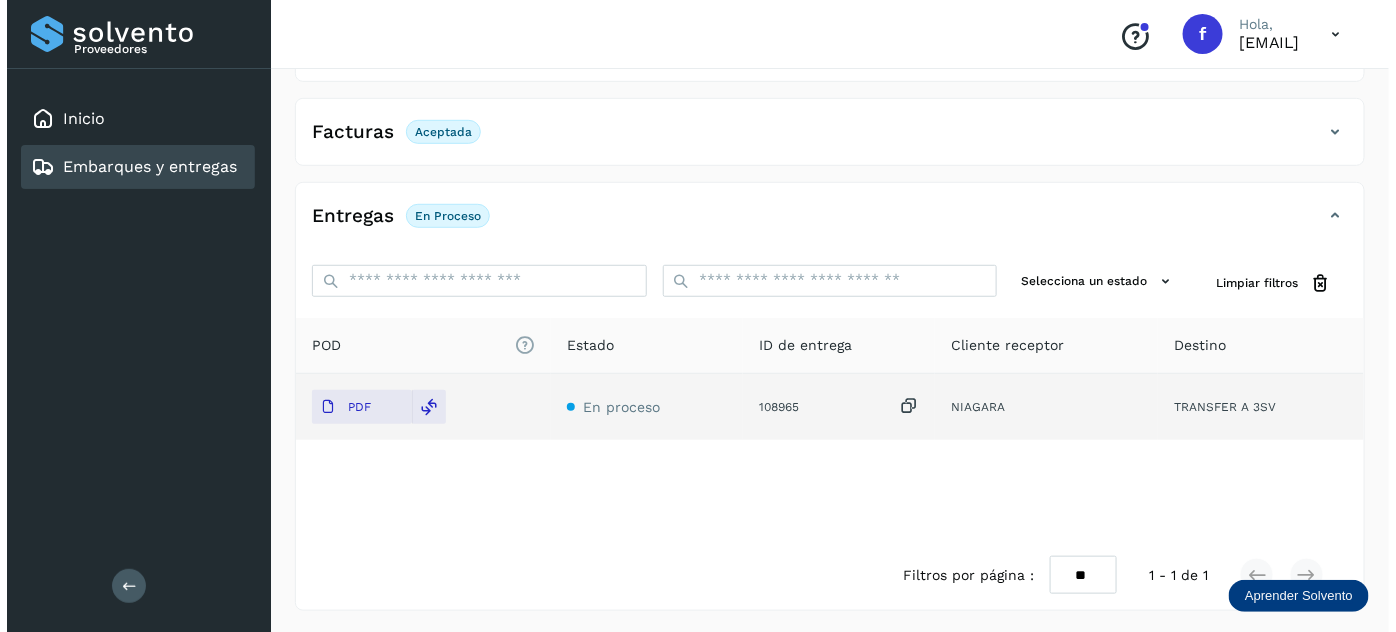 scroll, scrollTop: 0, scrollLeft: 0, axis: both 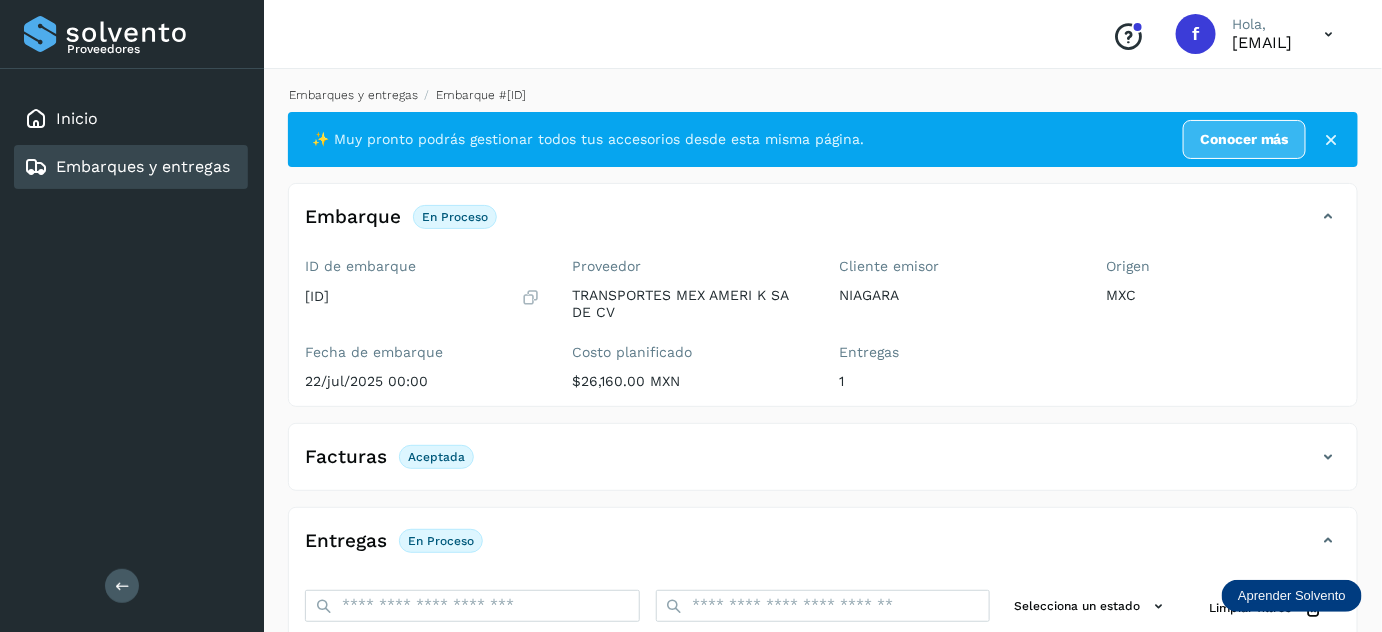 click on "Embarques y entregas" at bounding box center [353, 95] 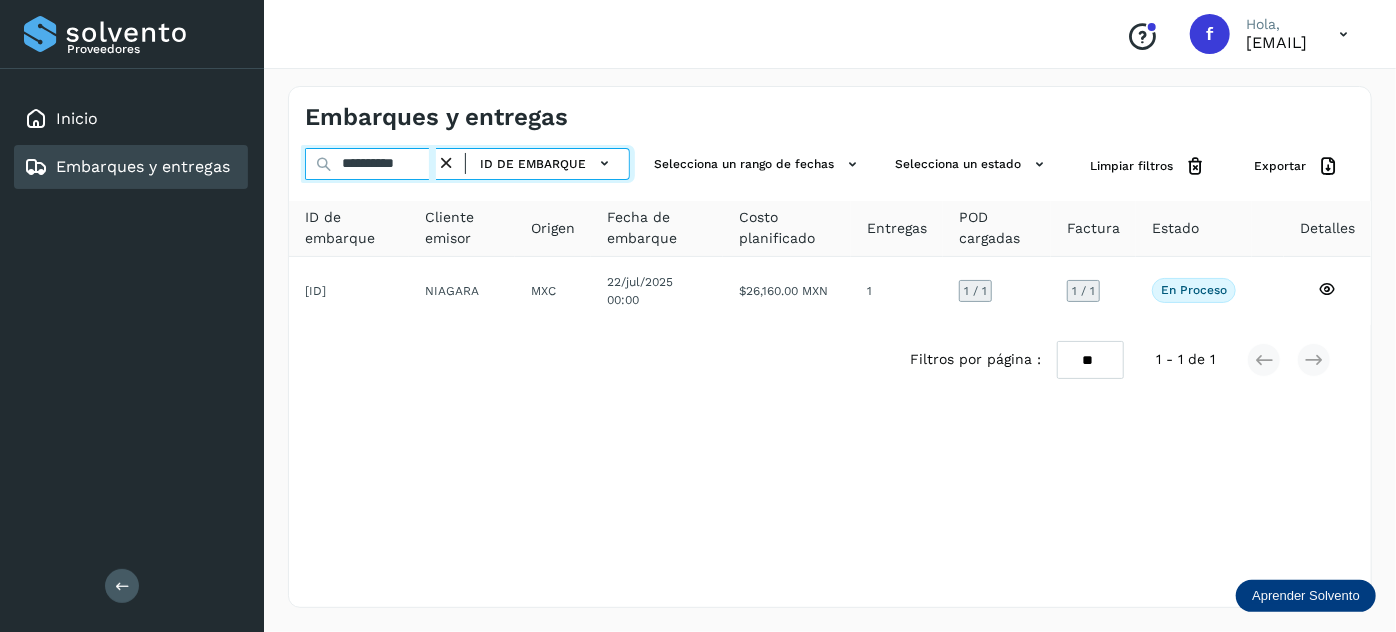 click on "**********" at bounding box center (370, 164) 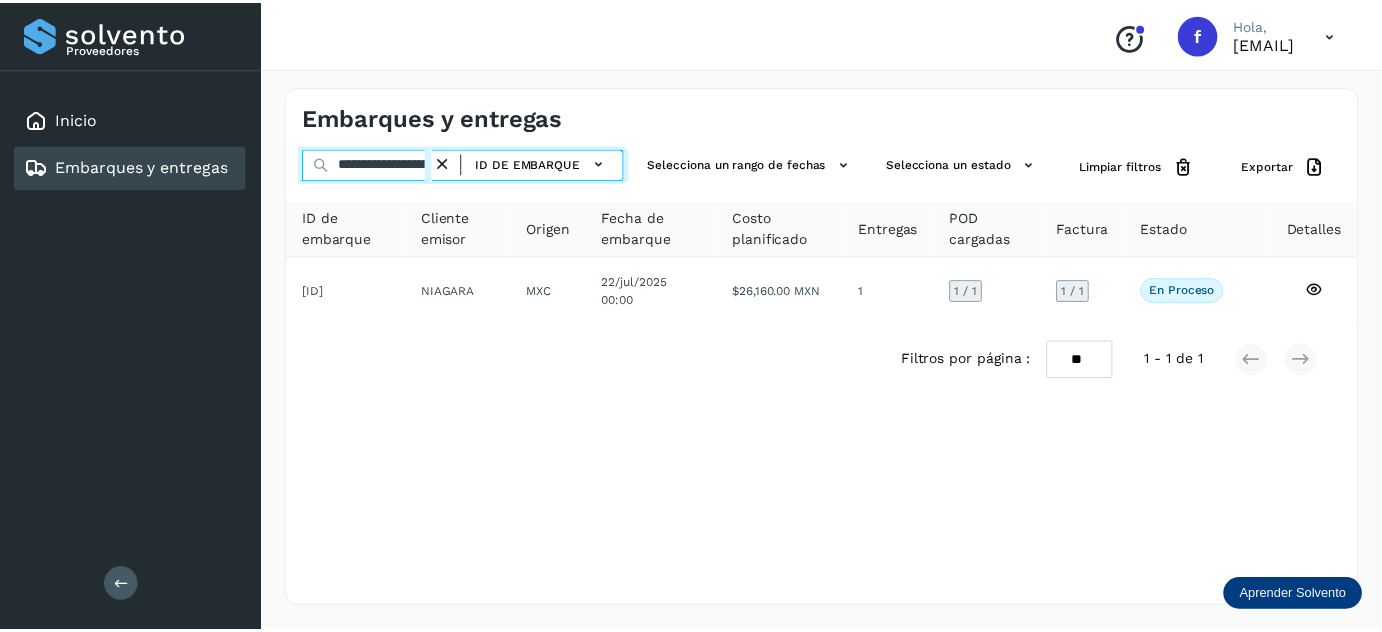 scroll, scrollTop: 0, scrollLeft: 37, axis: horizontal 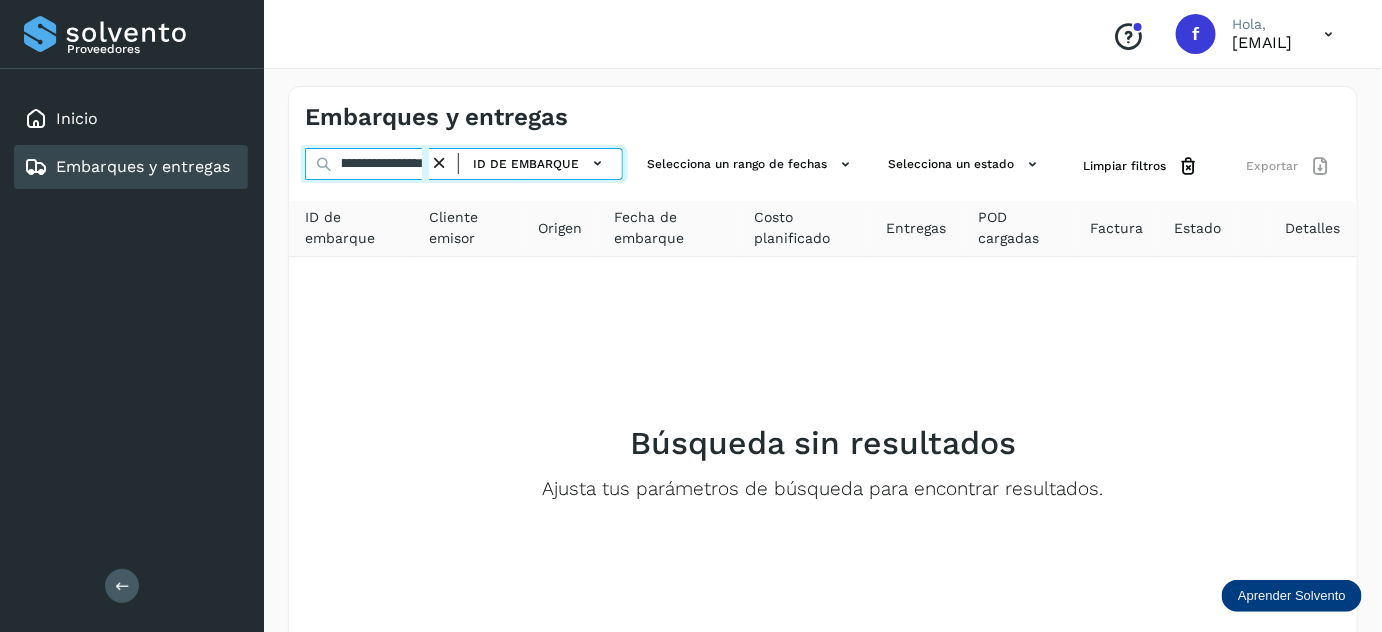 type on "**********" 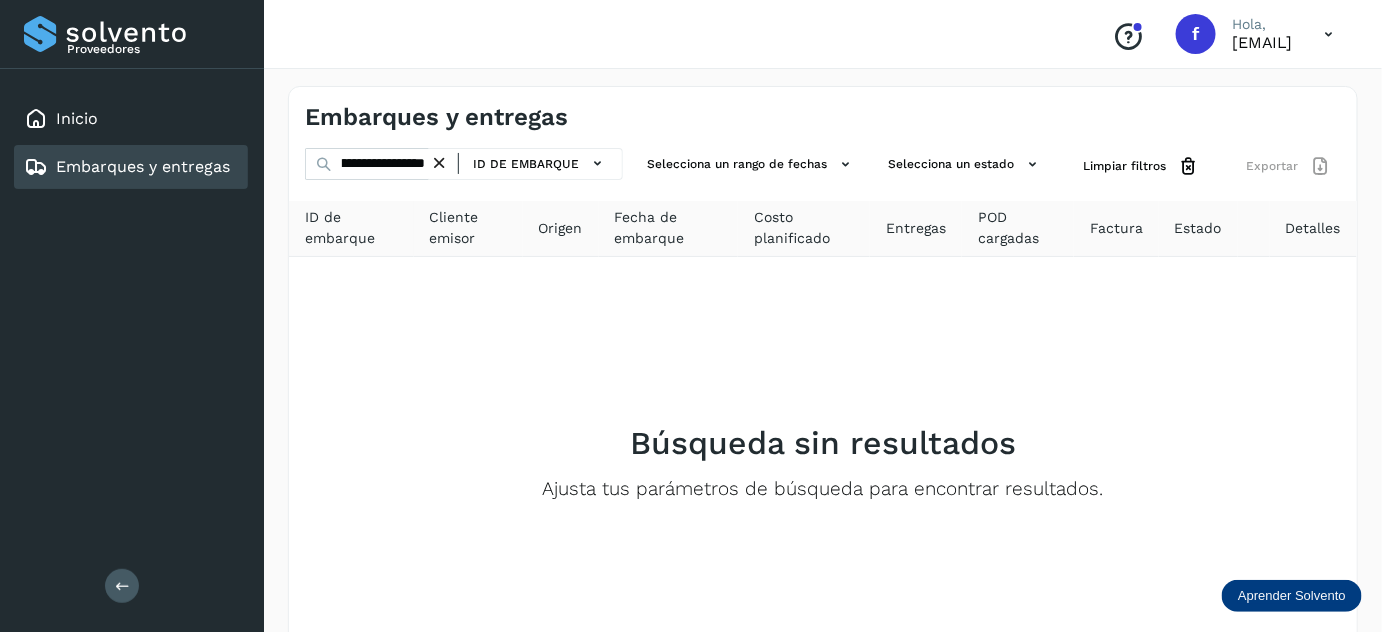 scroll, scrollTop: 0, scrollLeft: 0, axis: both 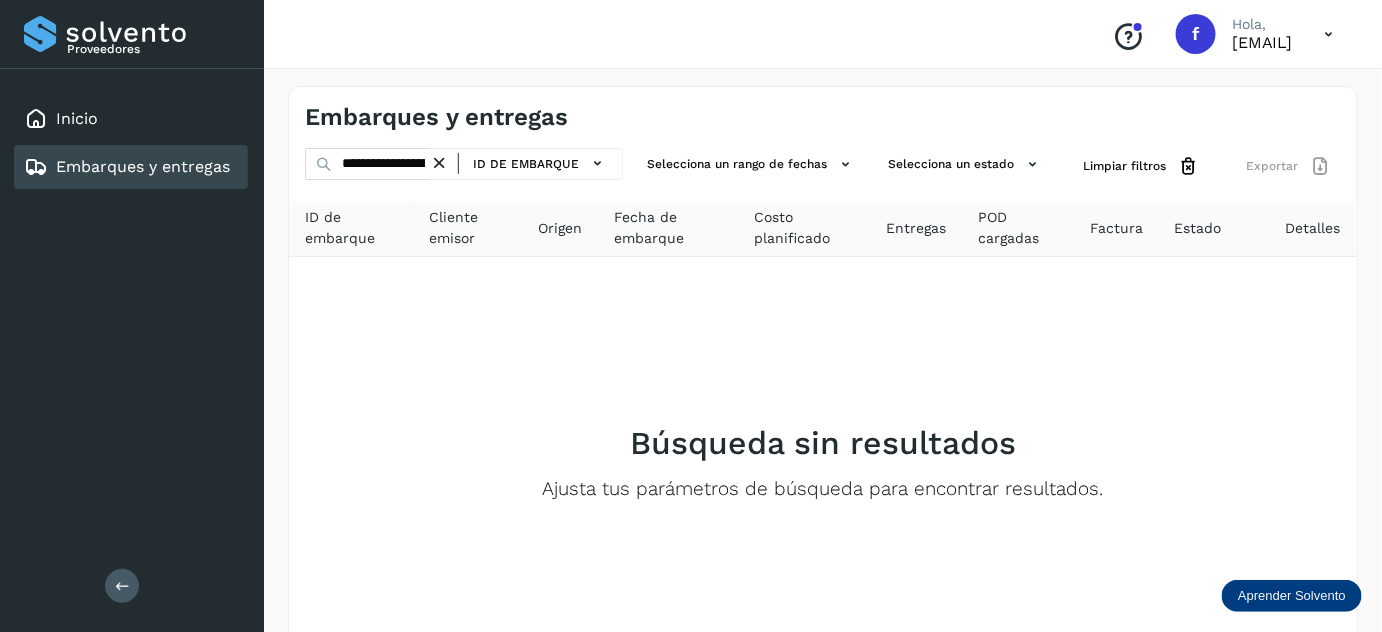 click at bounding box center [439, 163] 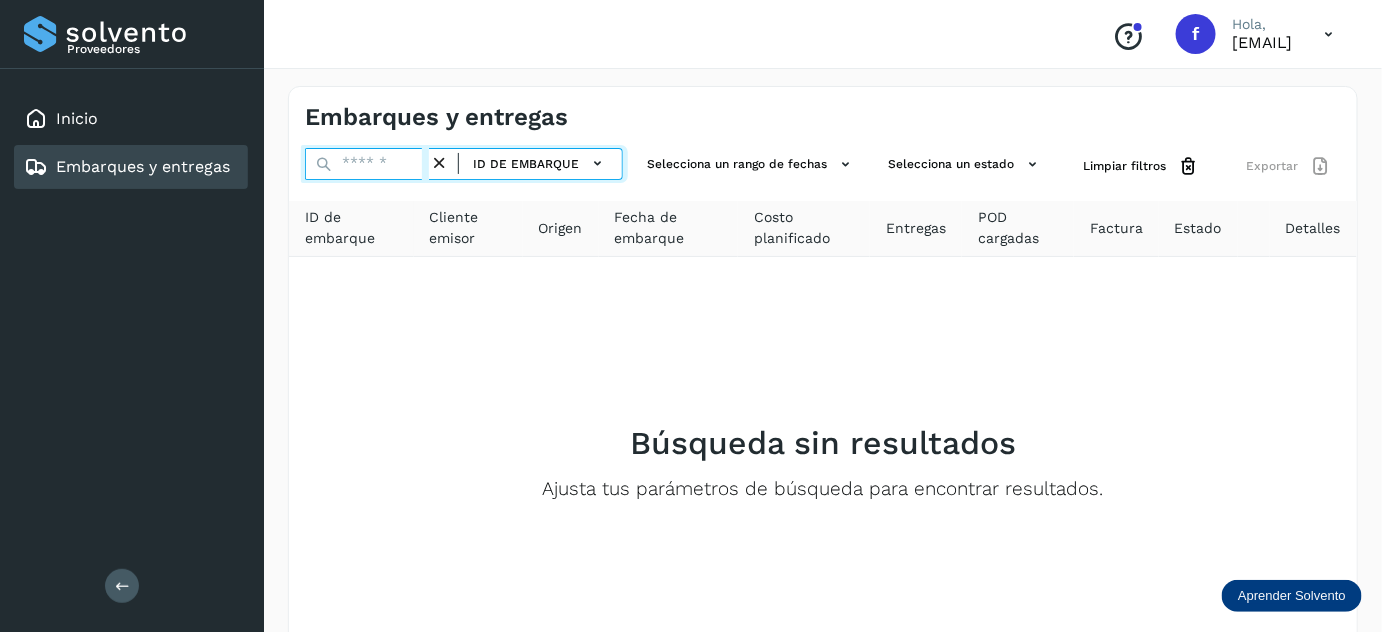 click at bounding box center [367, 164] 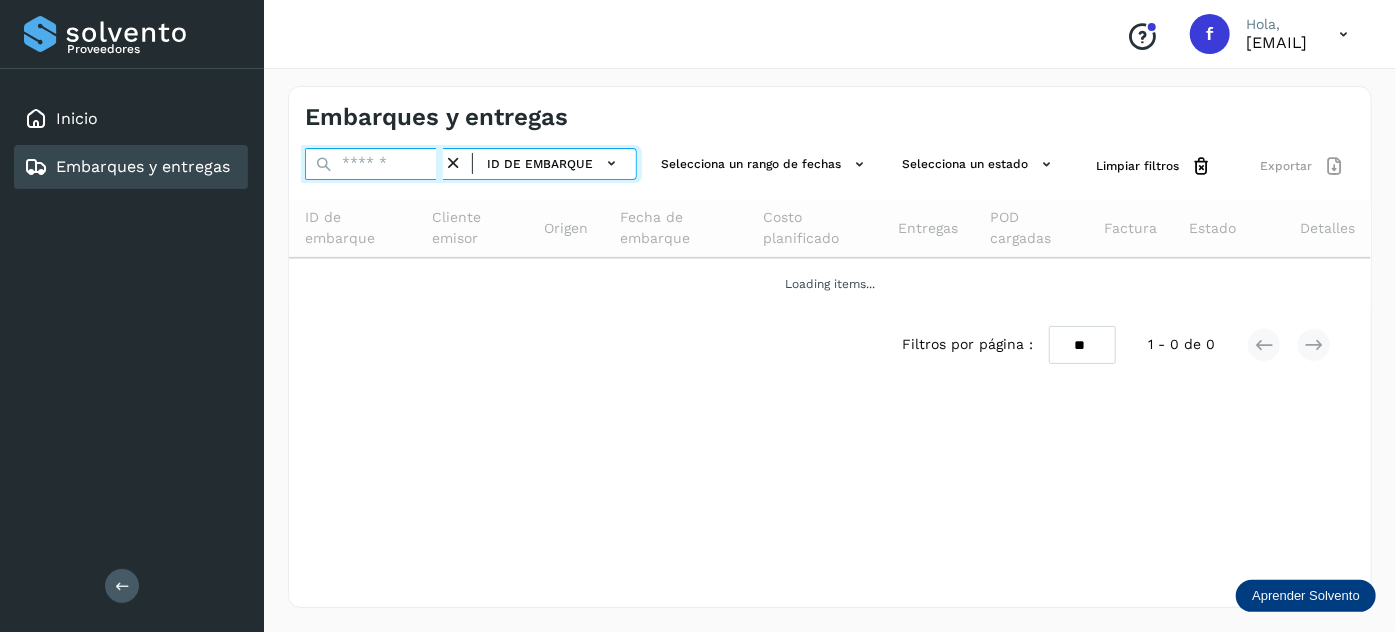 paste on "**********" 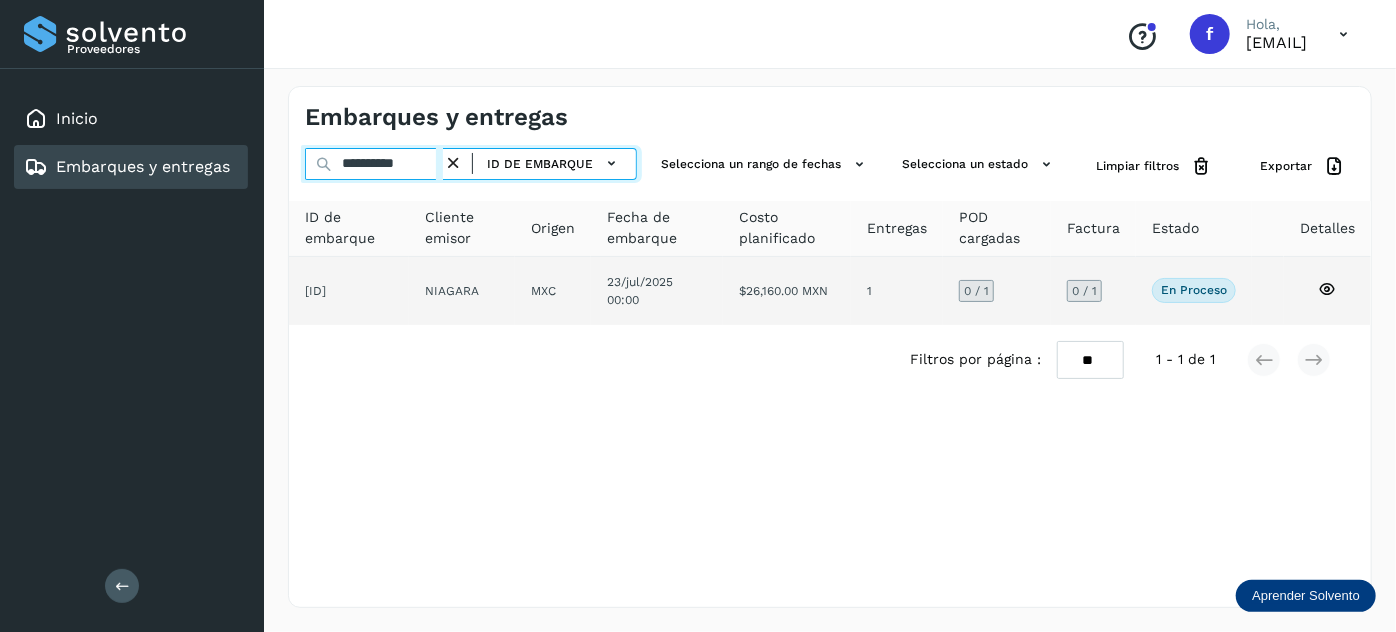 type on "**********" 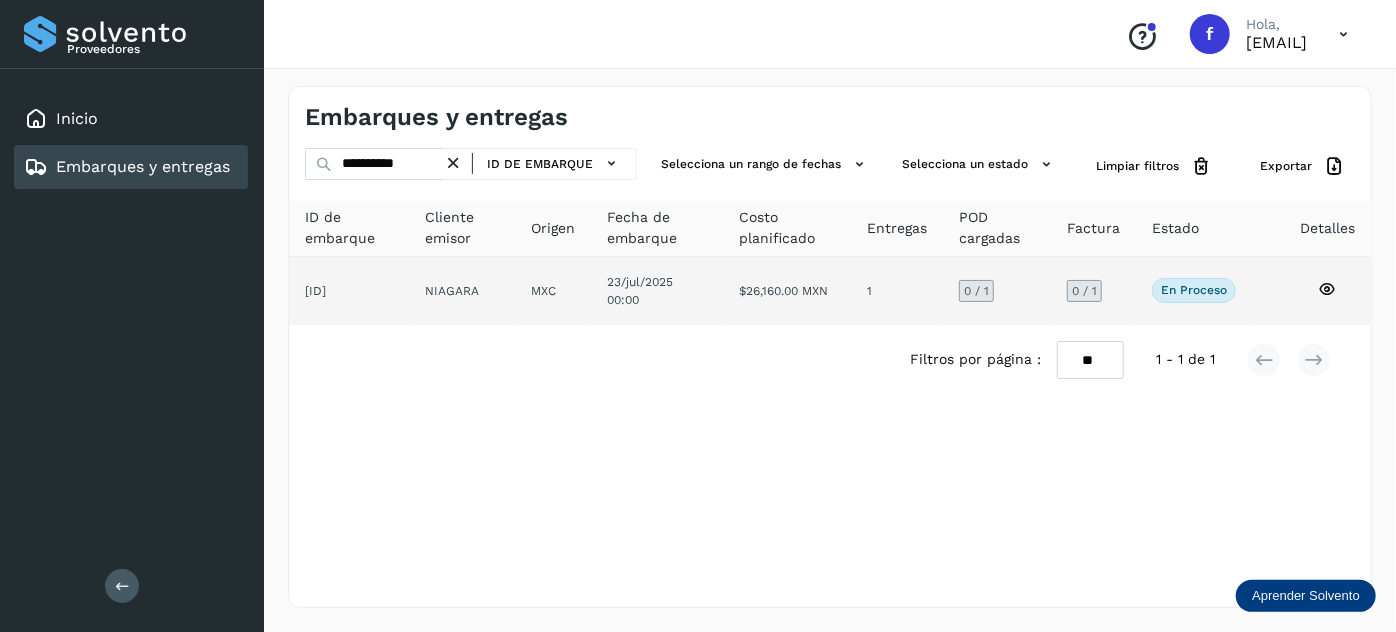 click on "MXC" 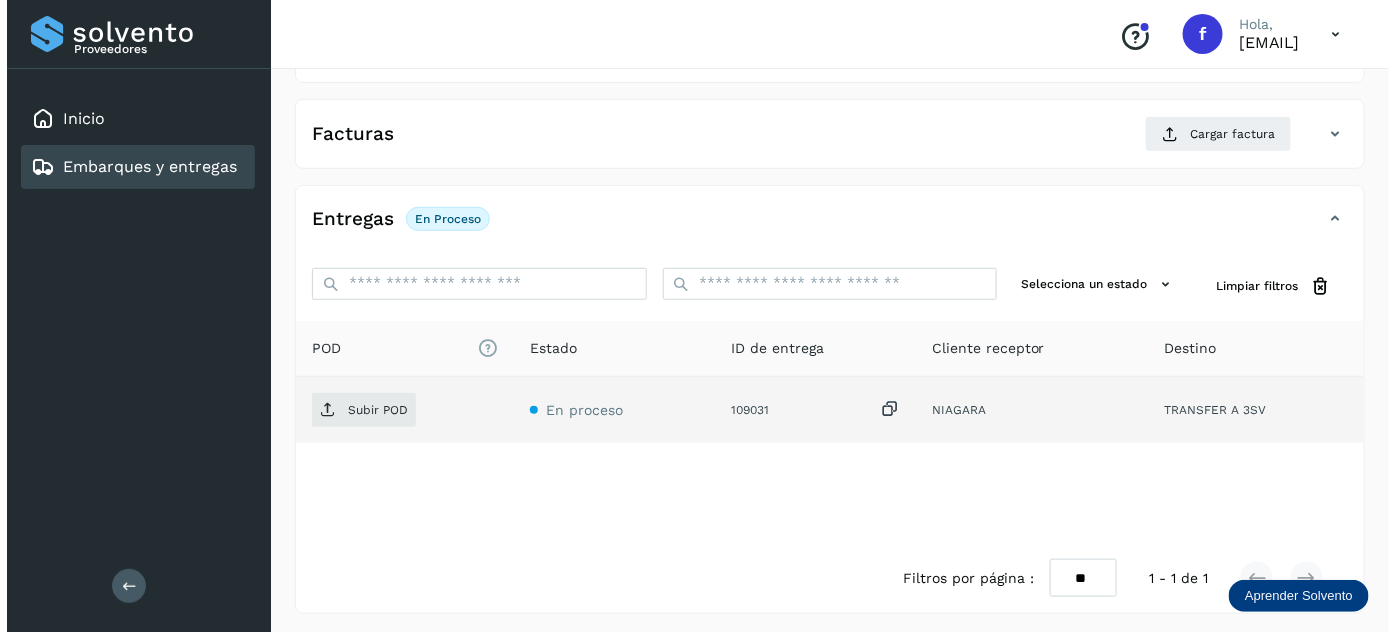 scroll, scrollTop: 327, scrollLeft: 0, axis: vertical 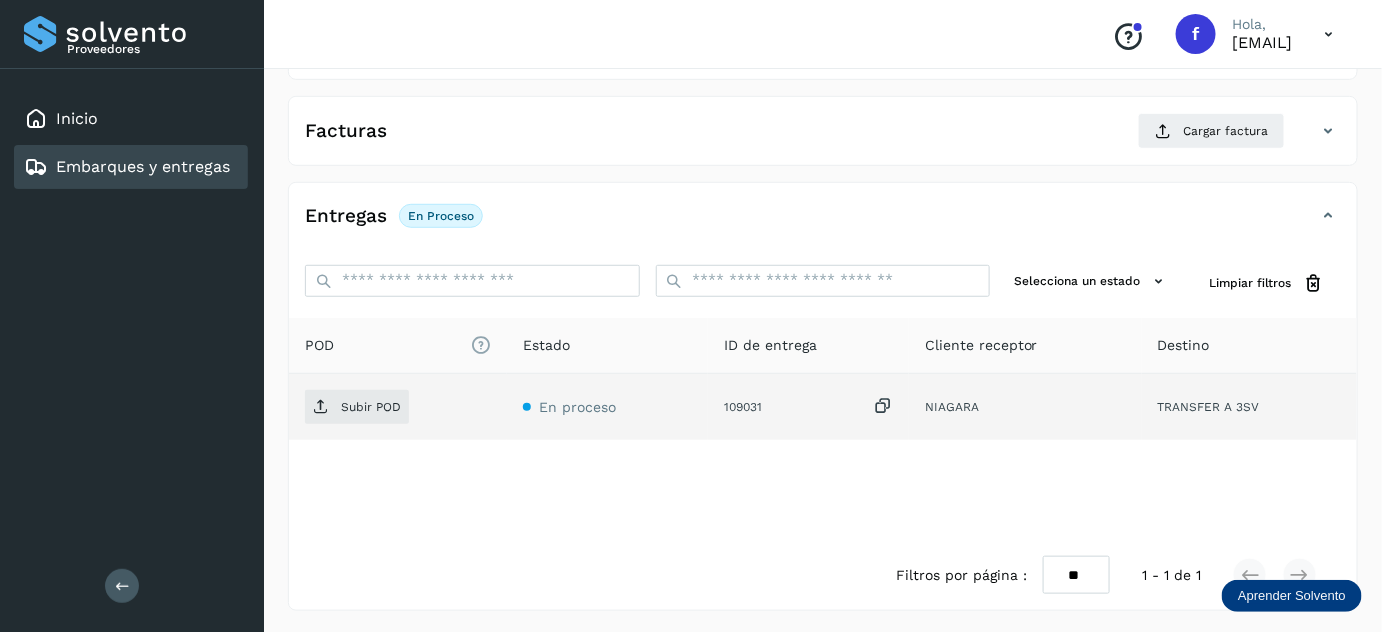 click at bounding box center (883, 406) 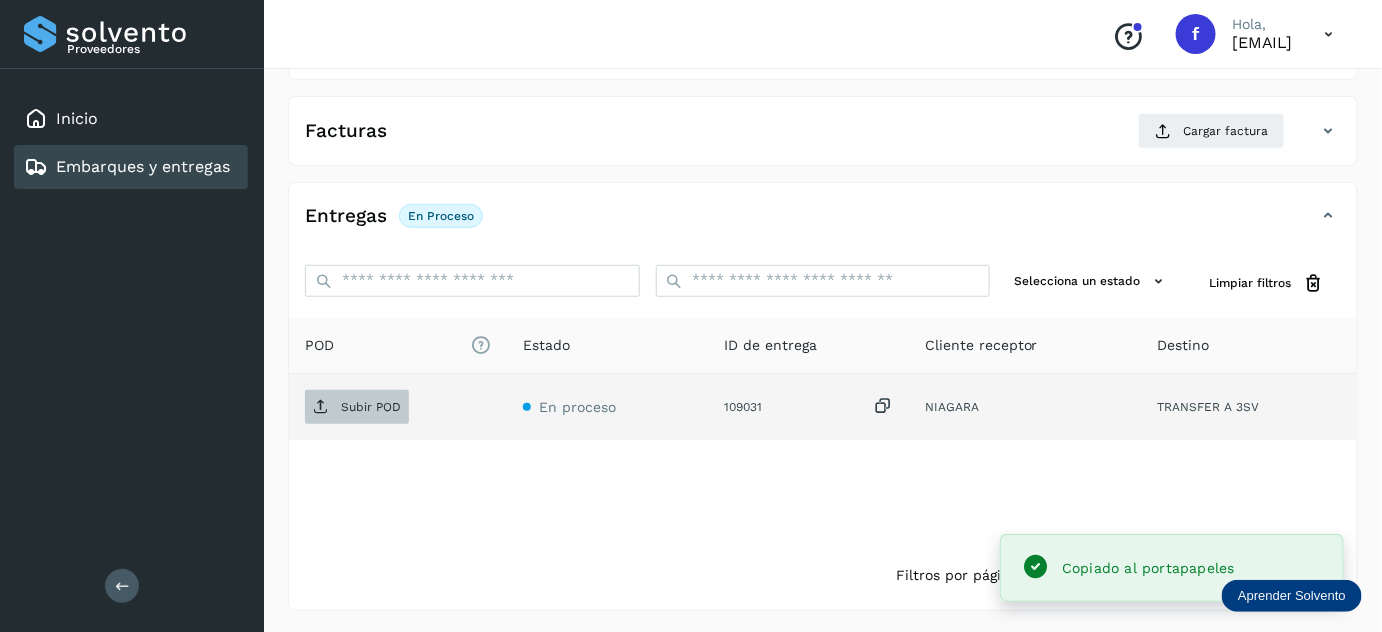 click on "Subir POD" at bounding box center [371, 407] 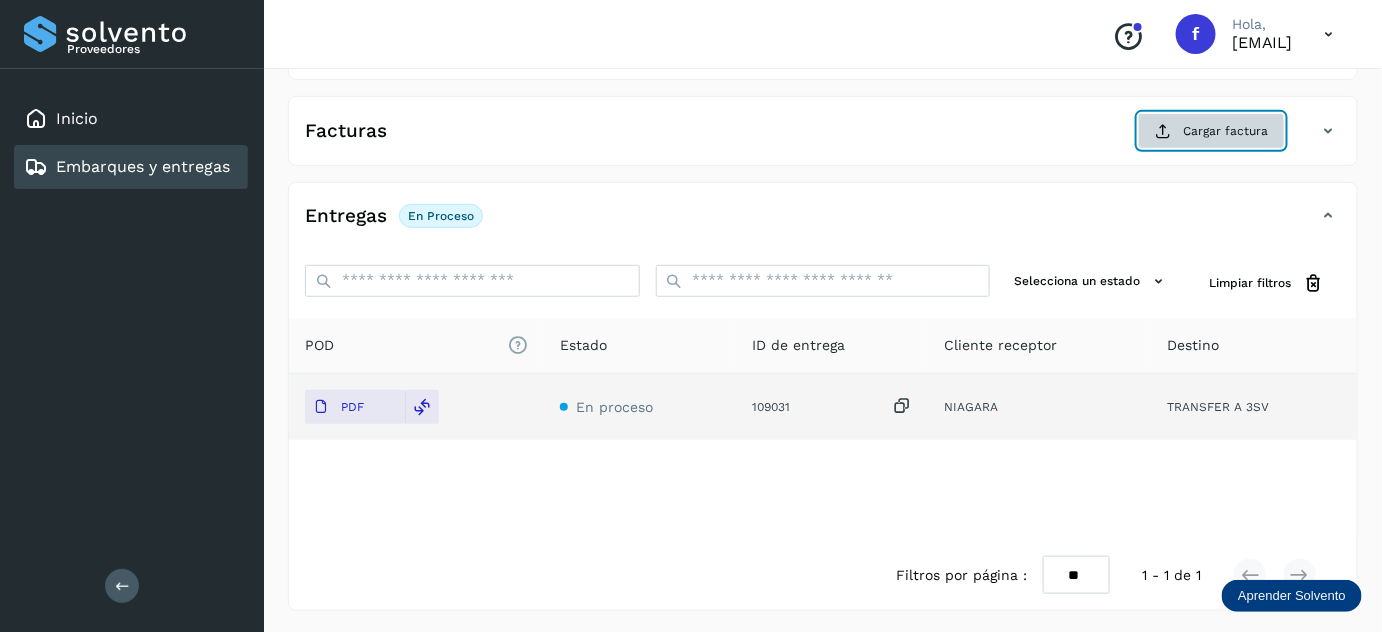 click on "Cargar factura" 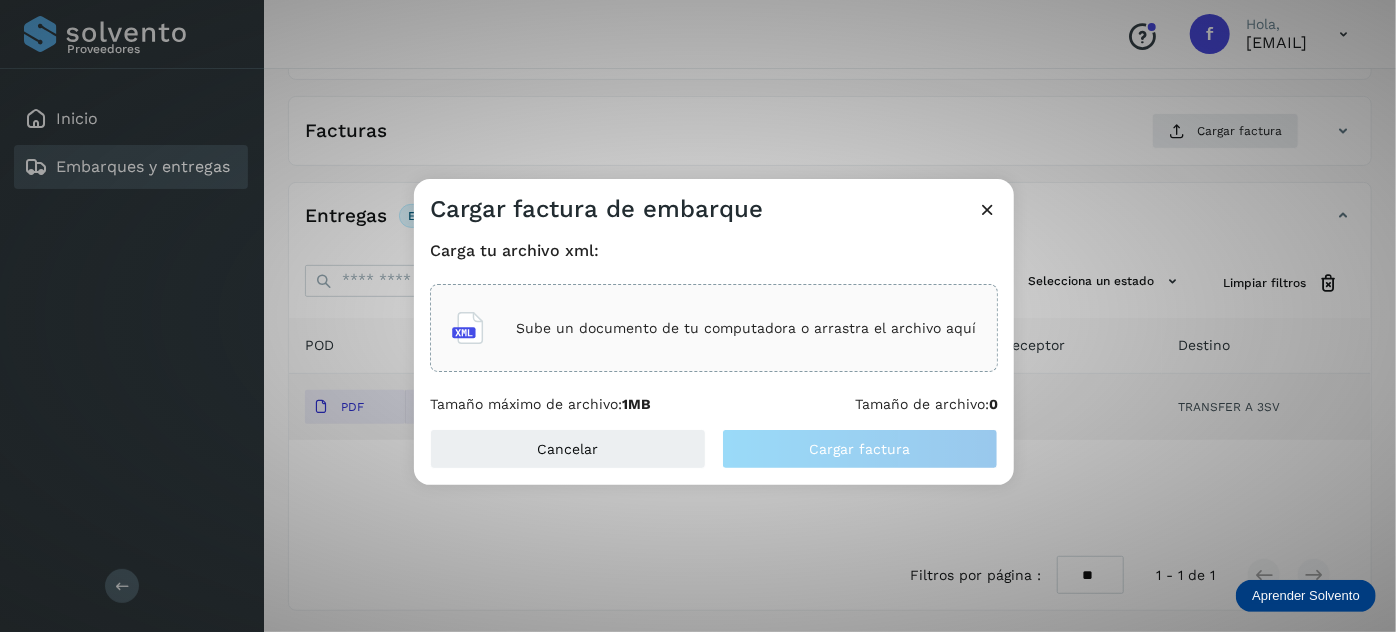 click on "Sube un documento de tu computadora o arrastra el archivo aquí" 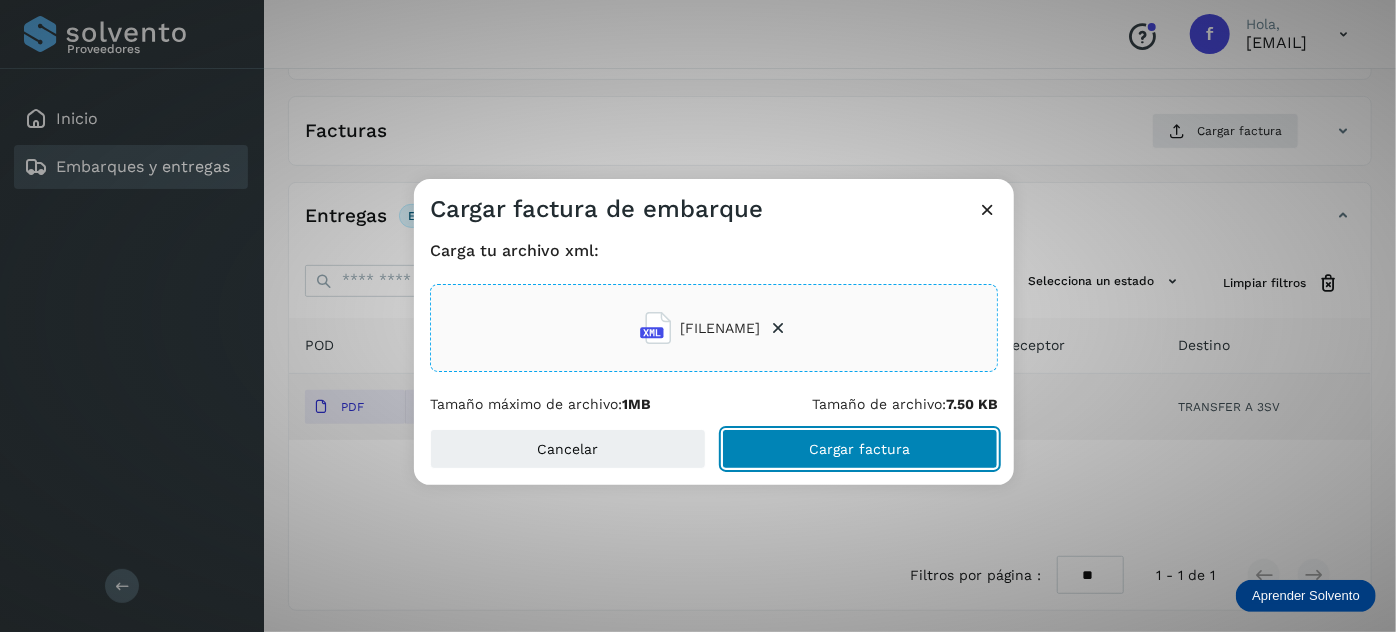 click on "Cargar factura" 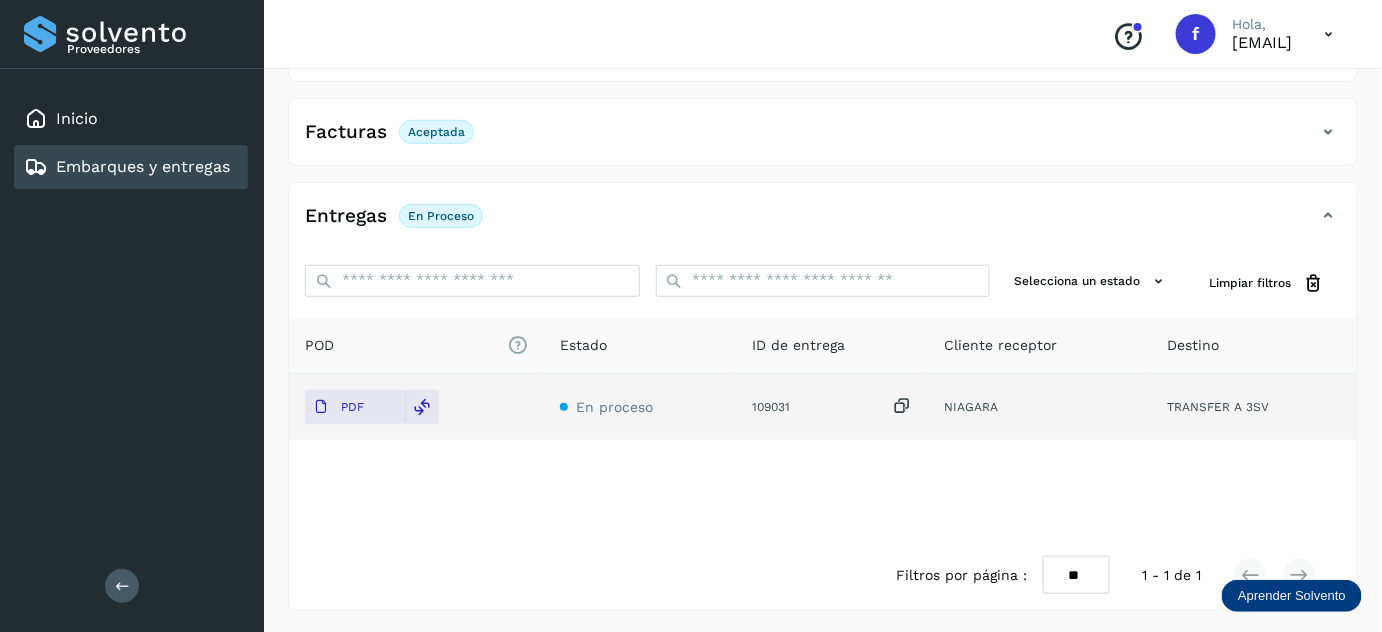 scroll, scrollTop: 0, scrollLeft: 0, axis: both 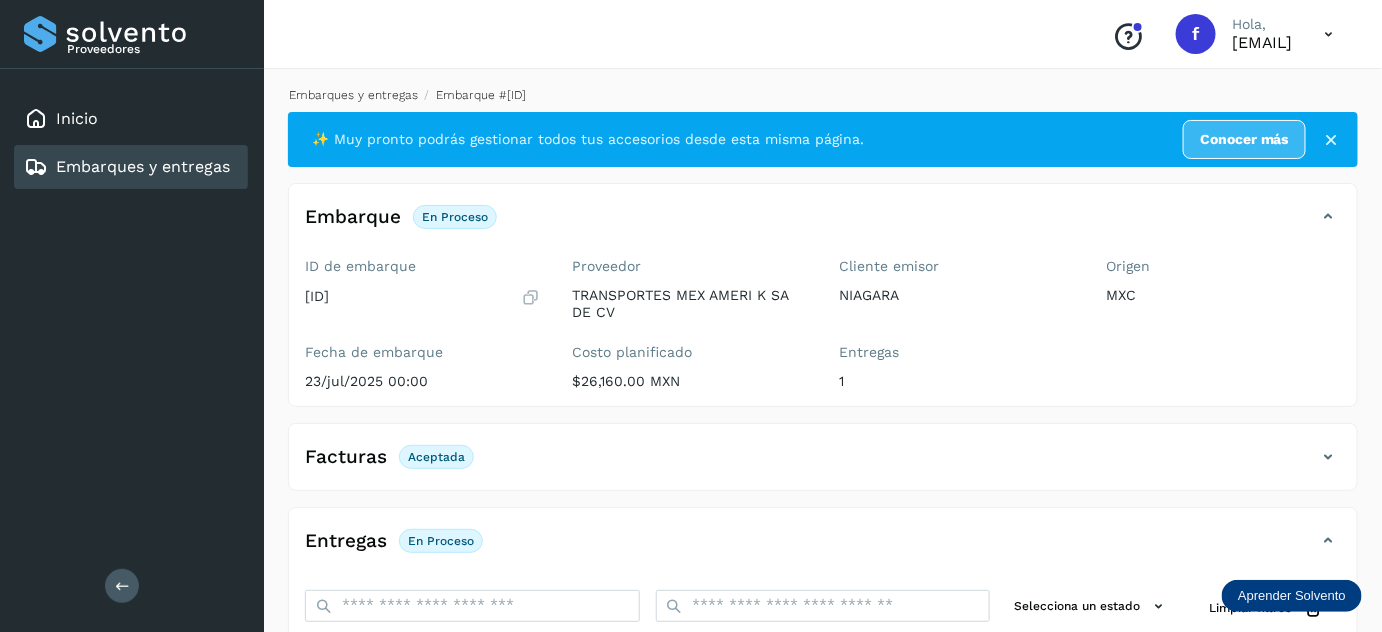 click on "Embarques y entregas" at bounding box center (353, 95) 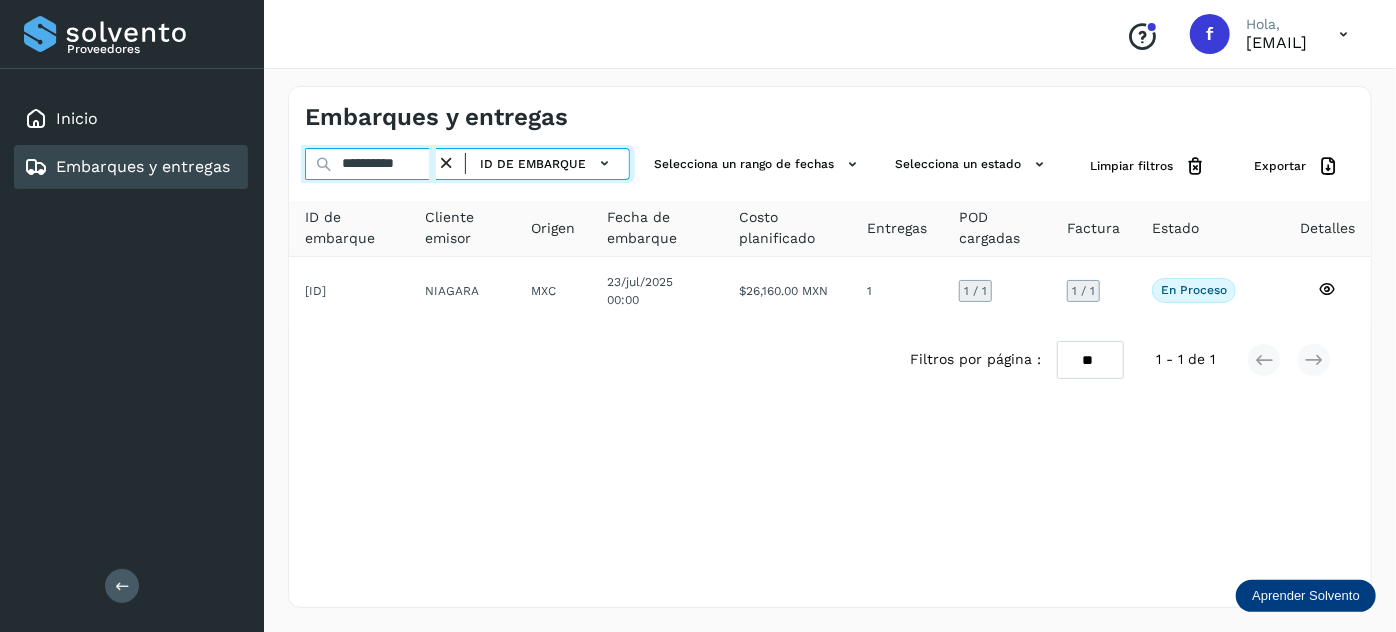 click on "**********" at bounding box center (370, 164) 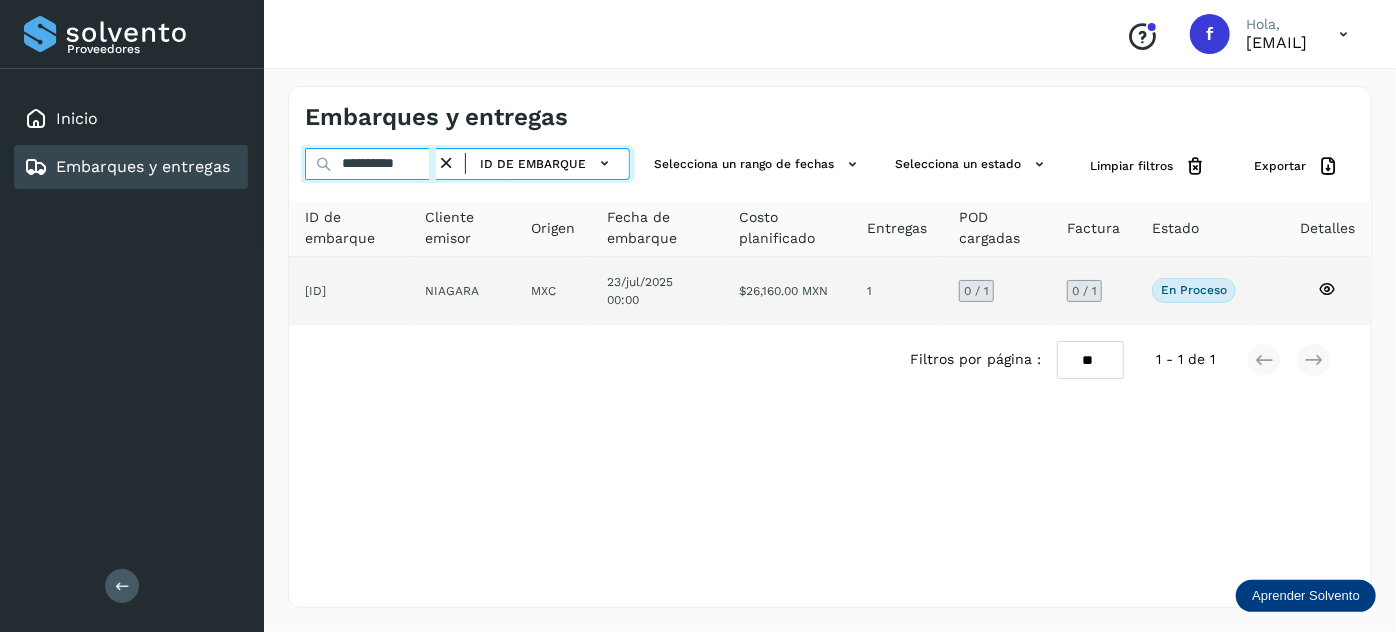 type on "**********" 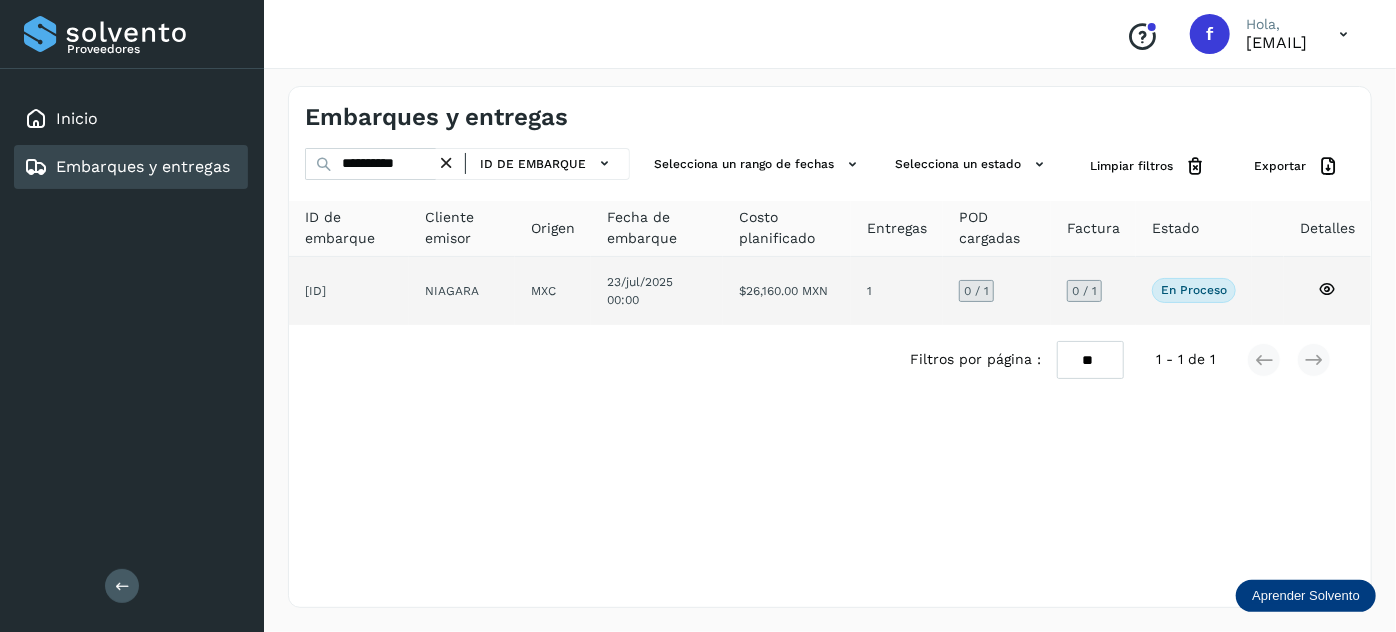 click on "$26,160.00 MXN" 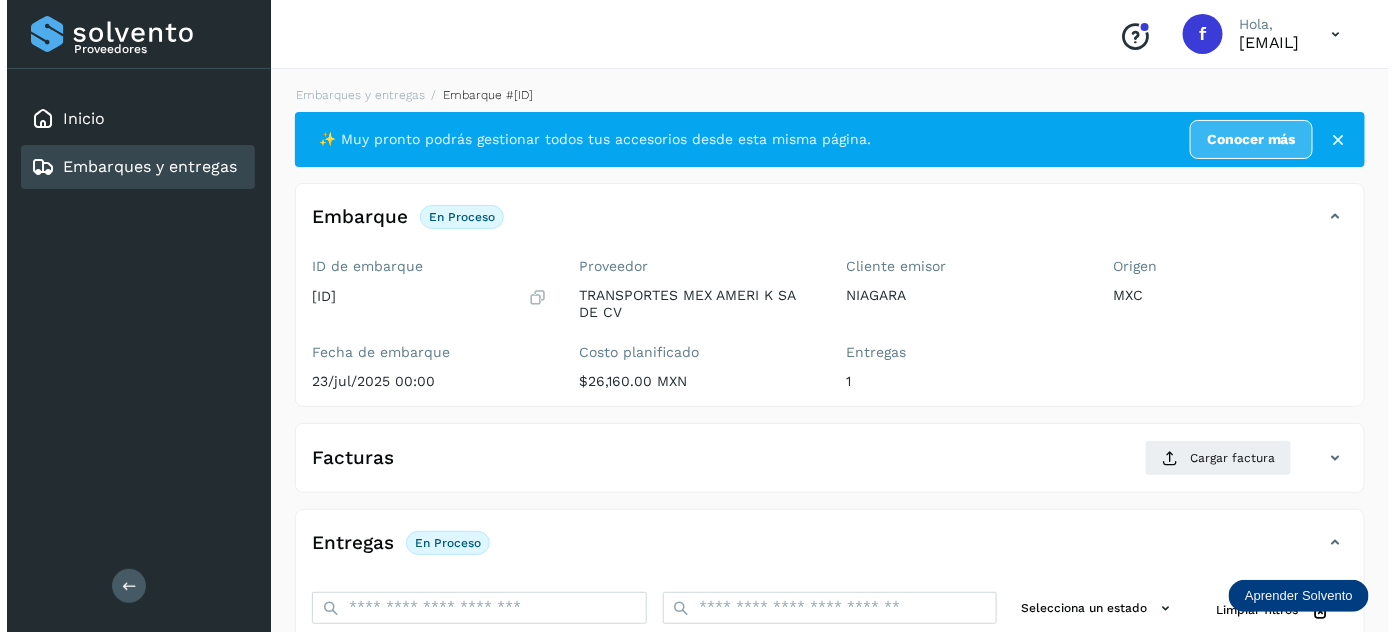 scroll, scrollTop: 327, scrollLeft: 0, axis: vertical 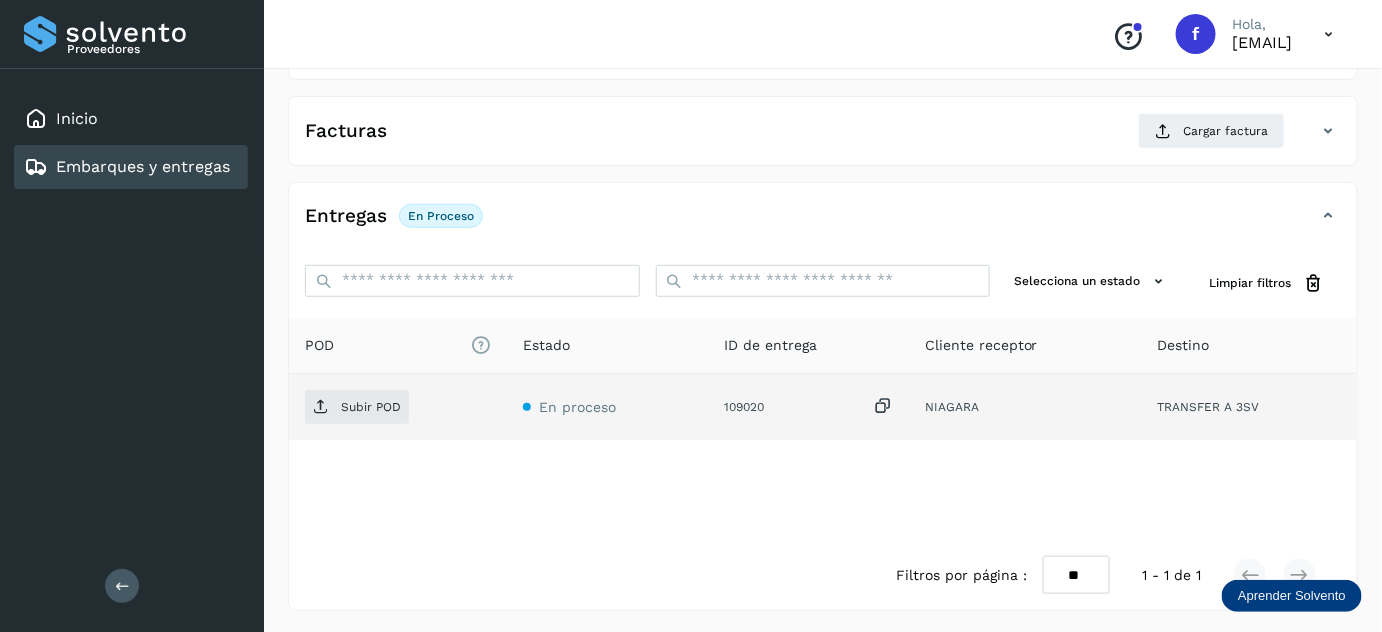 click at bounding box center (883, 406) 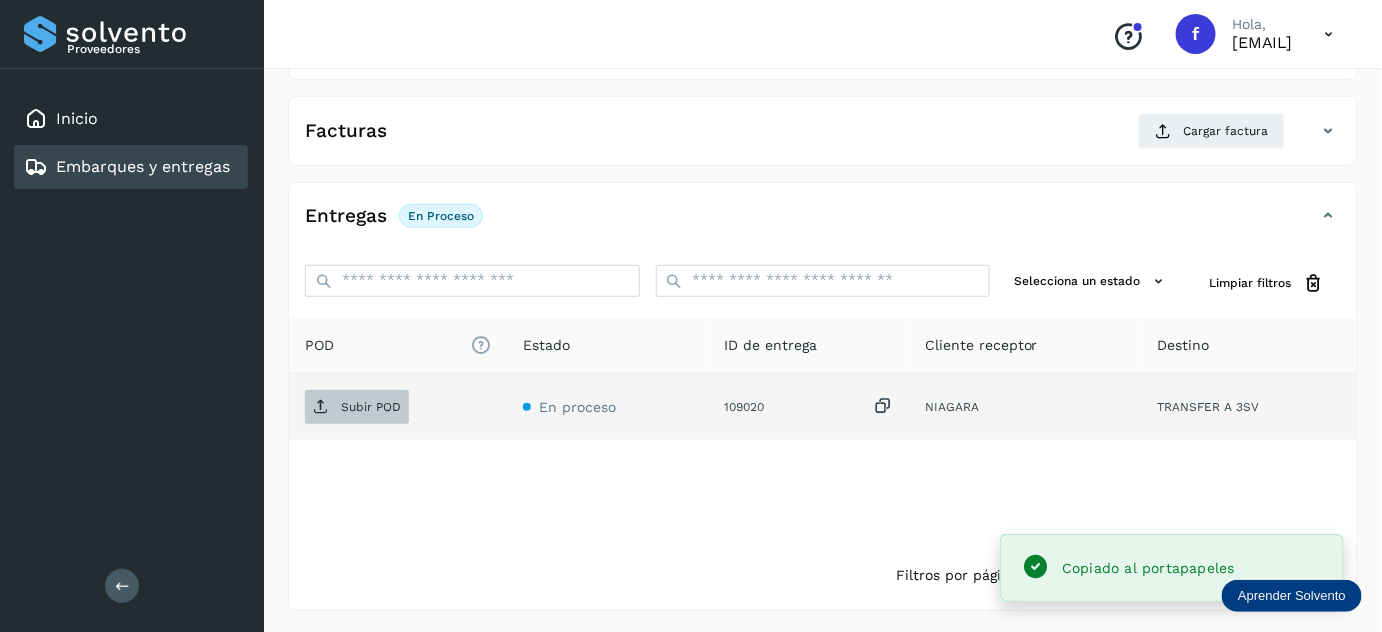 click on "Subir POD" at bounding box center [371, 407] 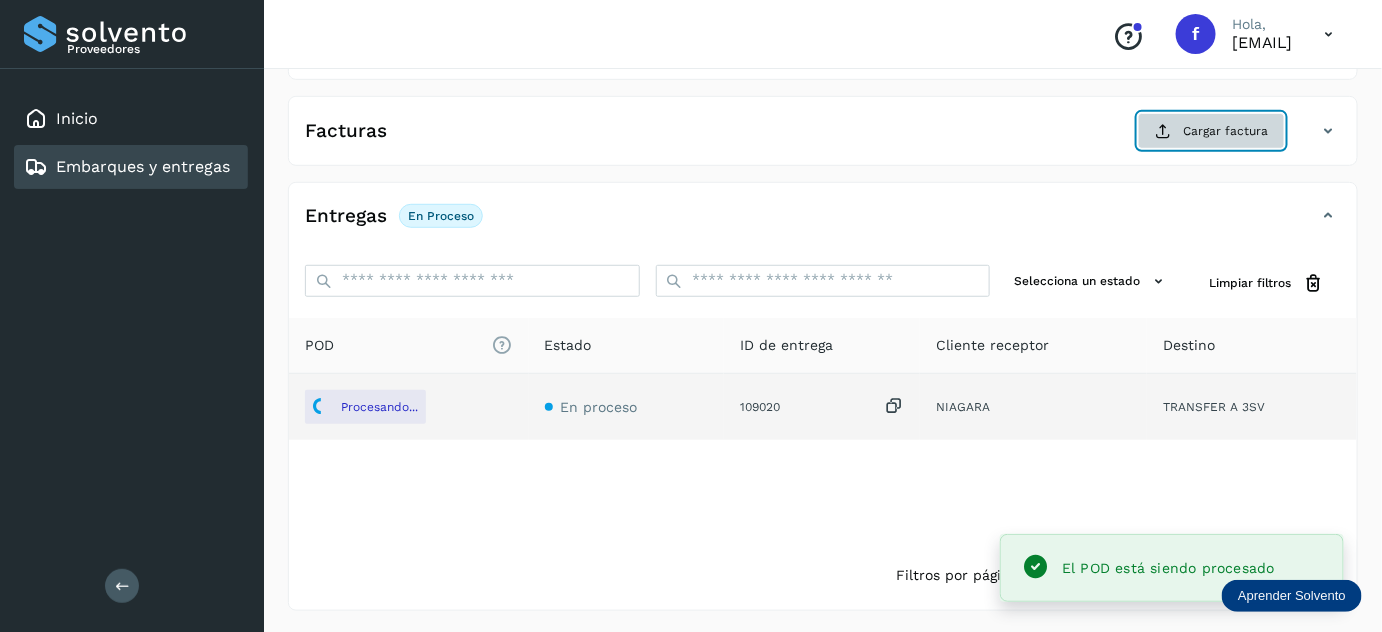 click on "Cargar factura" 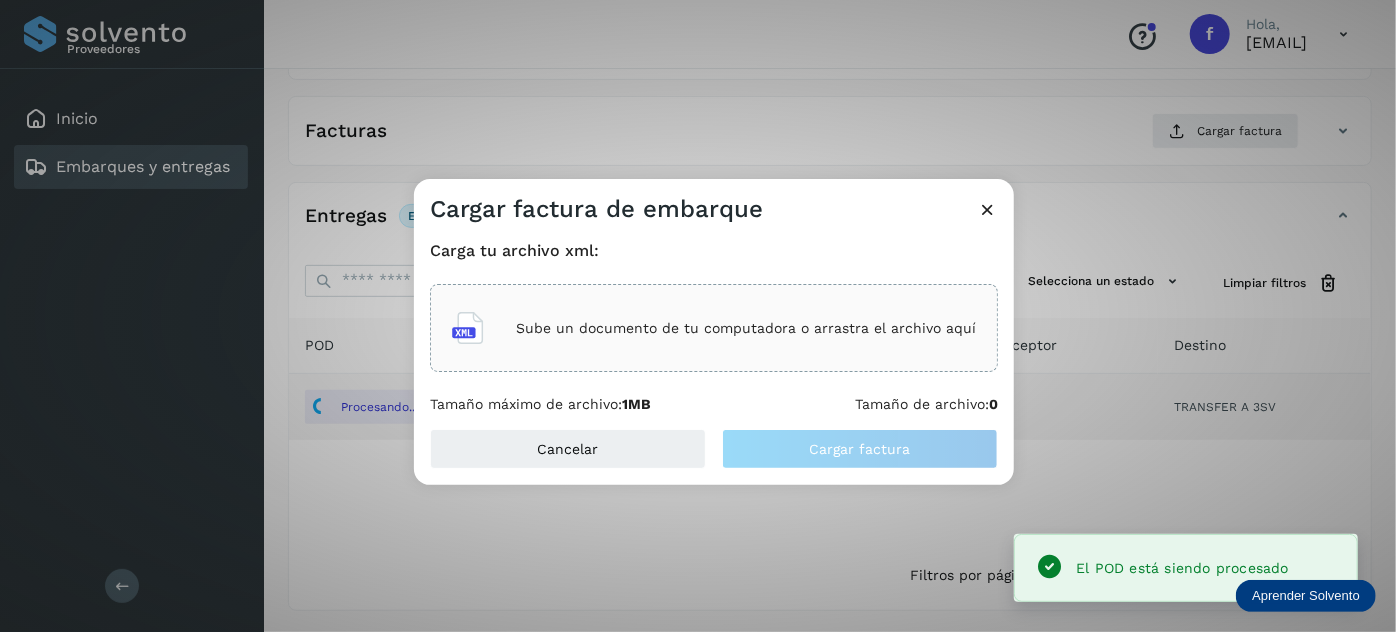 click on "Sube un documento de tu computadora o arrastra el archivo aquí" 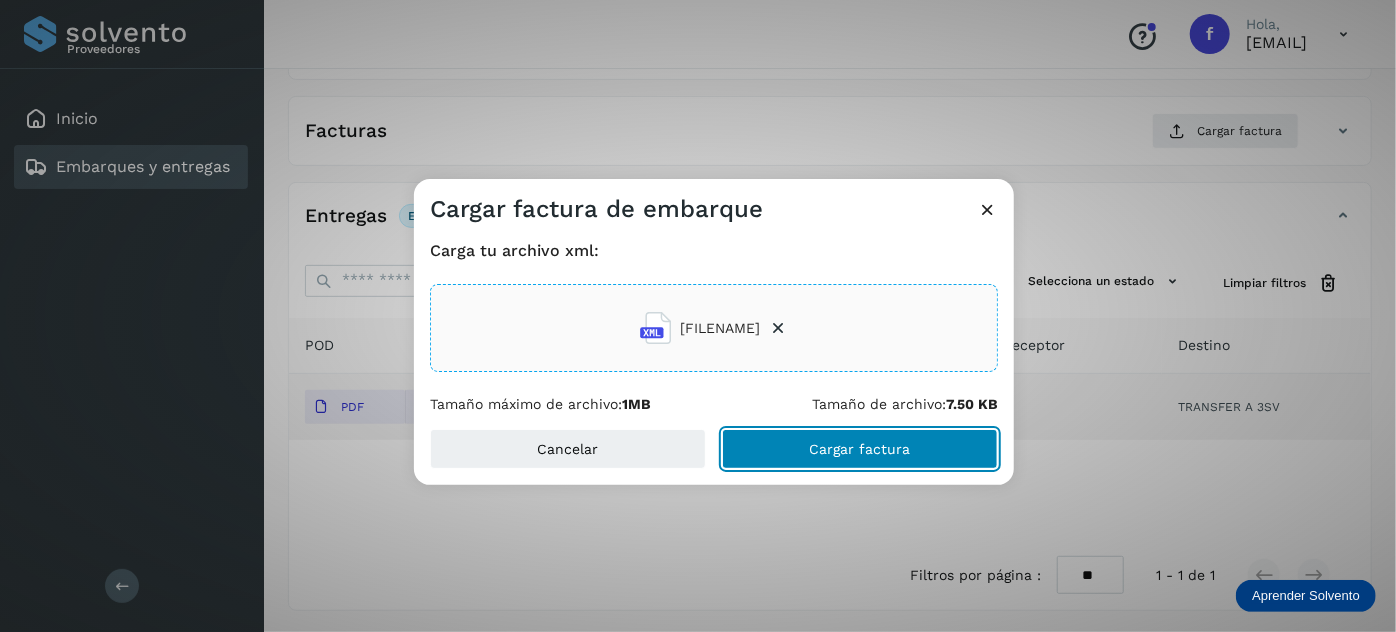 click on "Cargar factura" 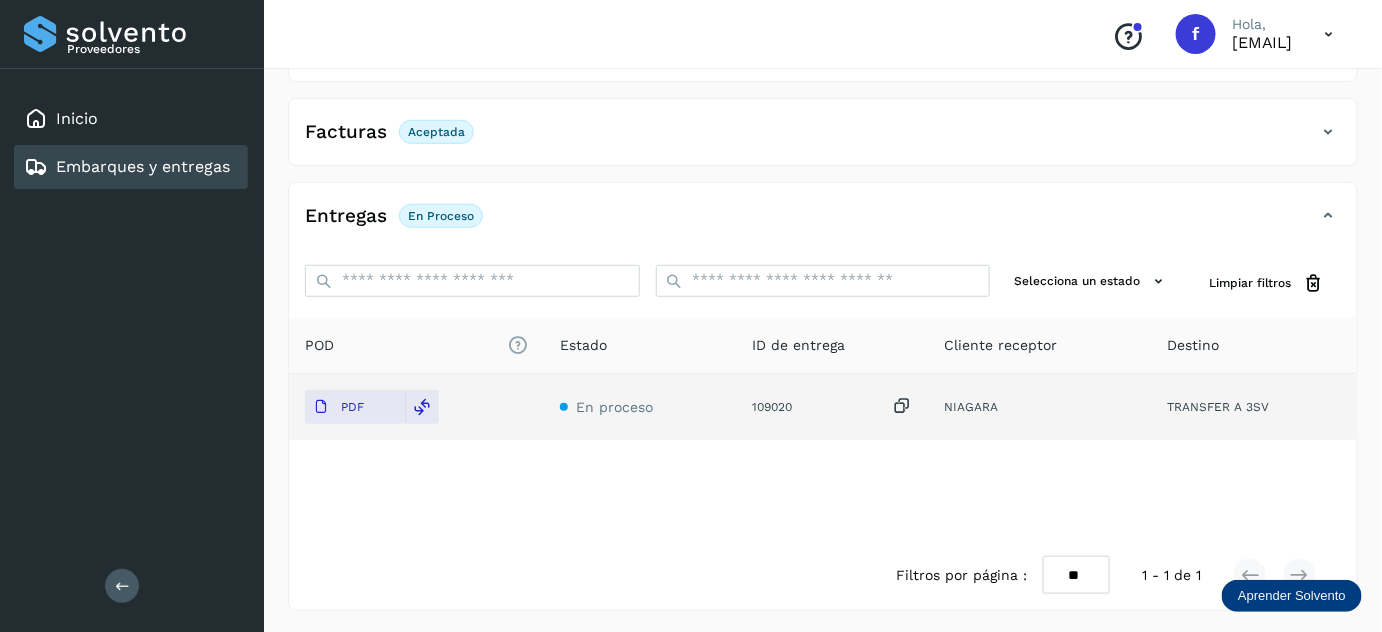 scroll, scrollTop: 0, scrollLeft: 0, axis: both 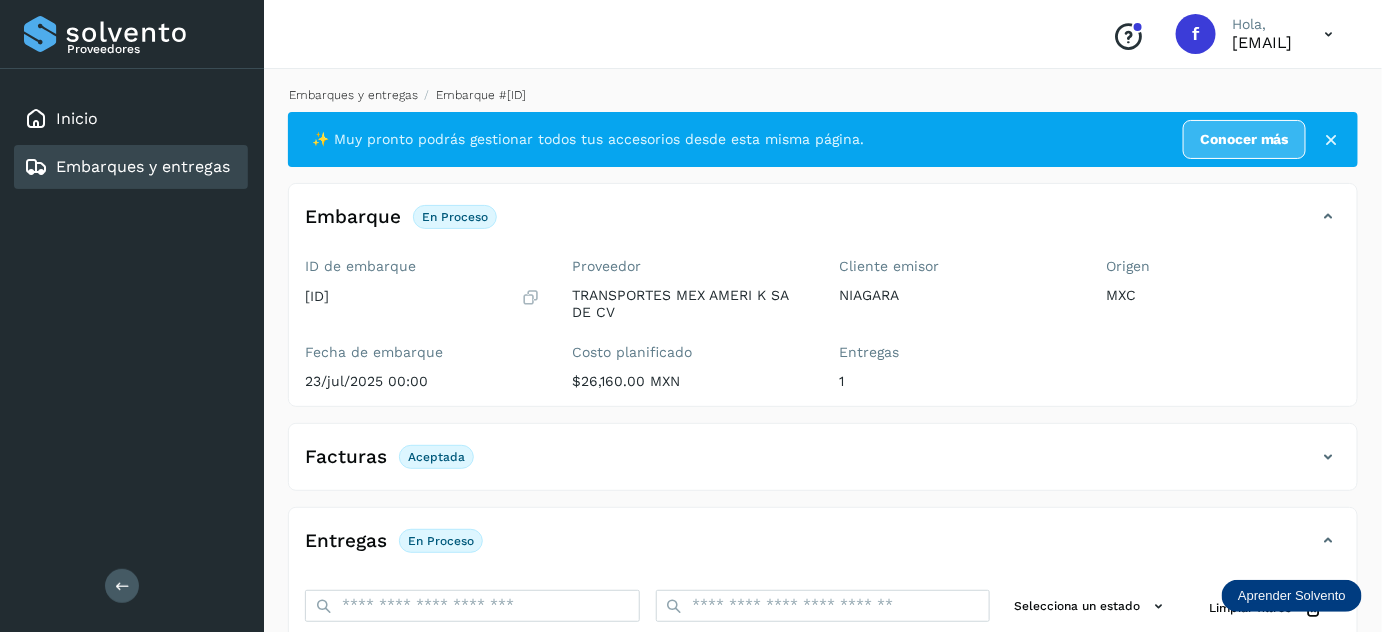click on "Embarques y entregas" at bounding box center (353, 95) 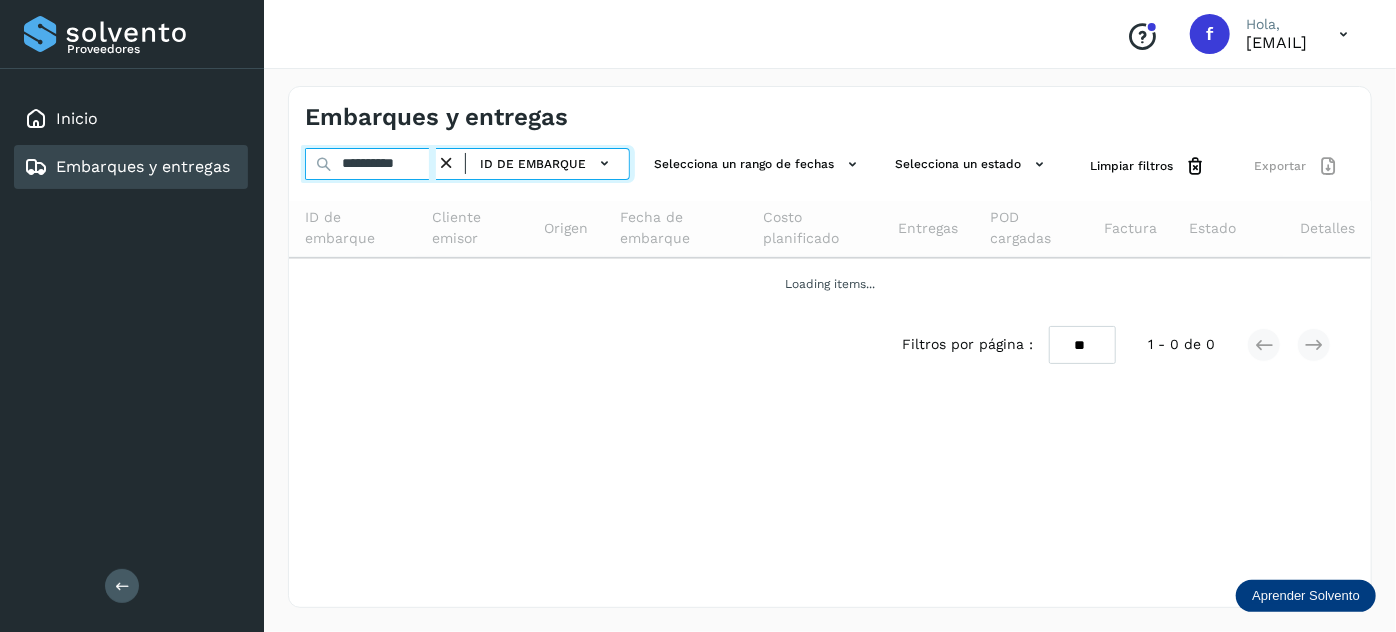click on "**********" at bounding box center [370, 164] 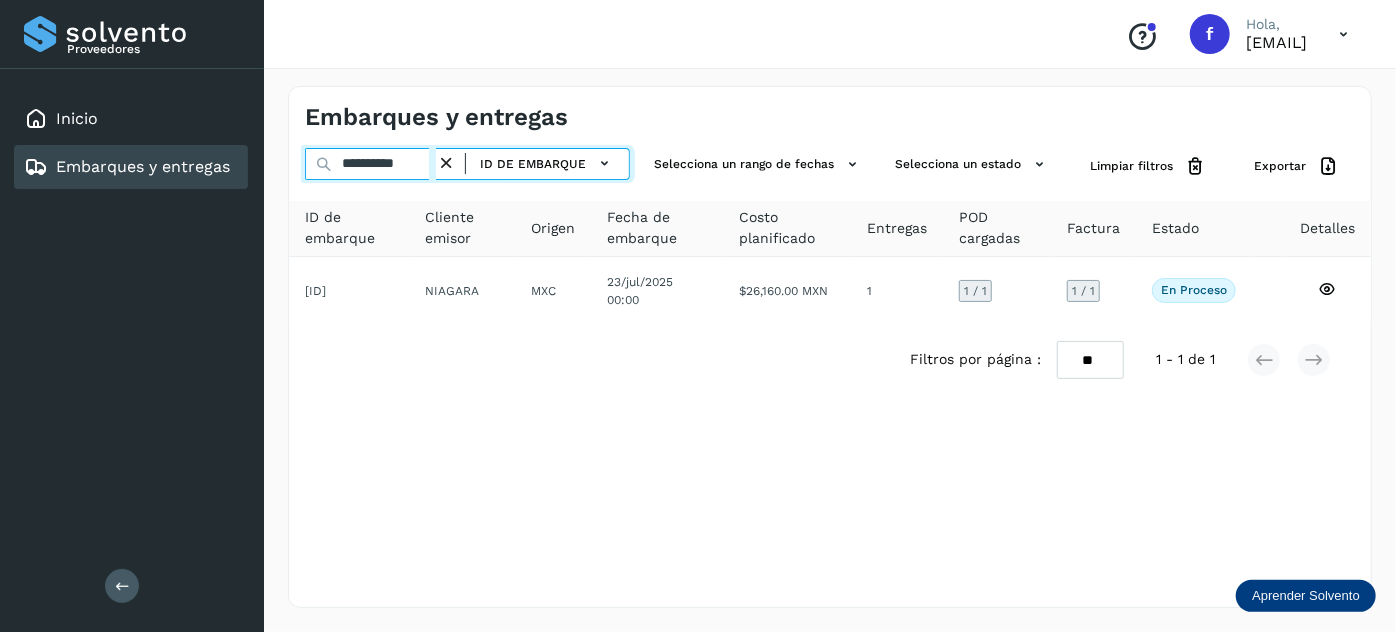click on "**********" at bounding box center (370, 164) 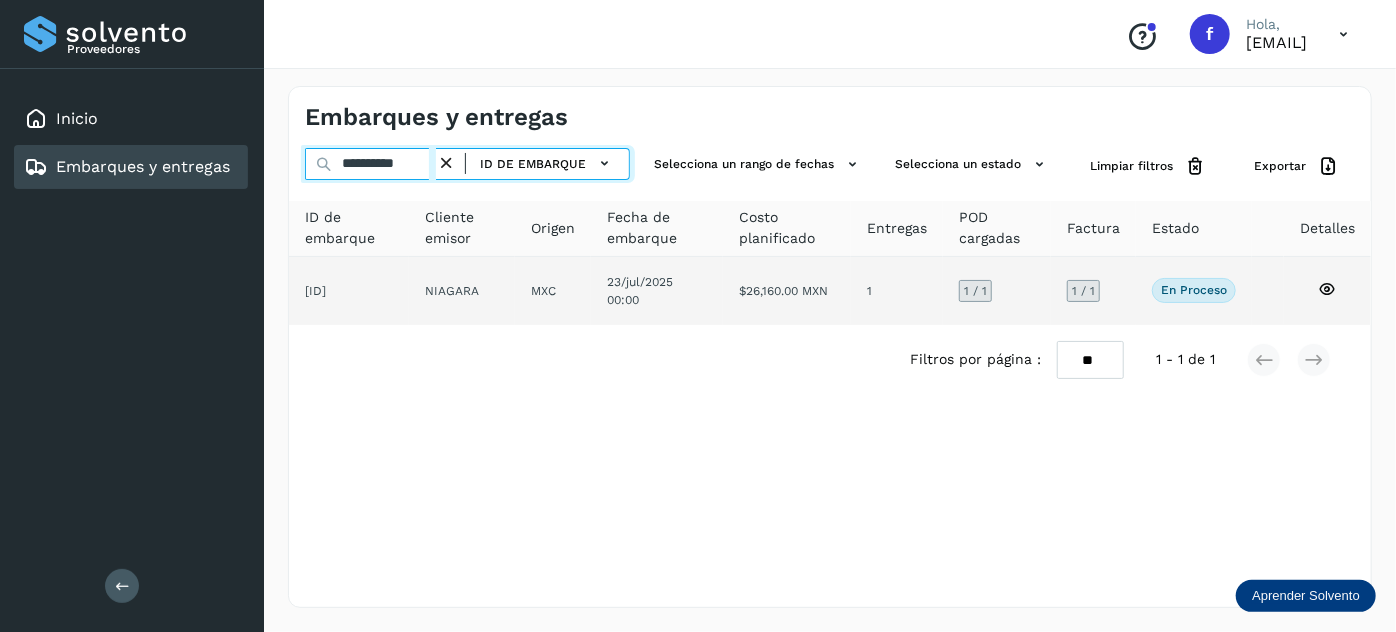 paste 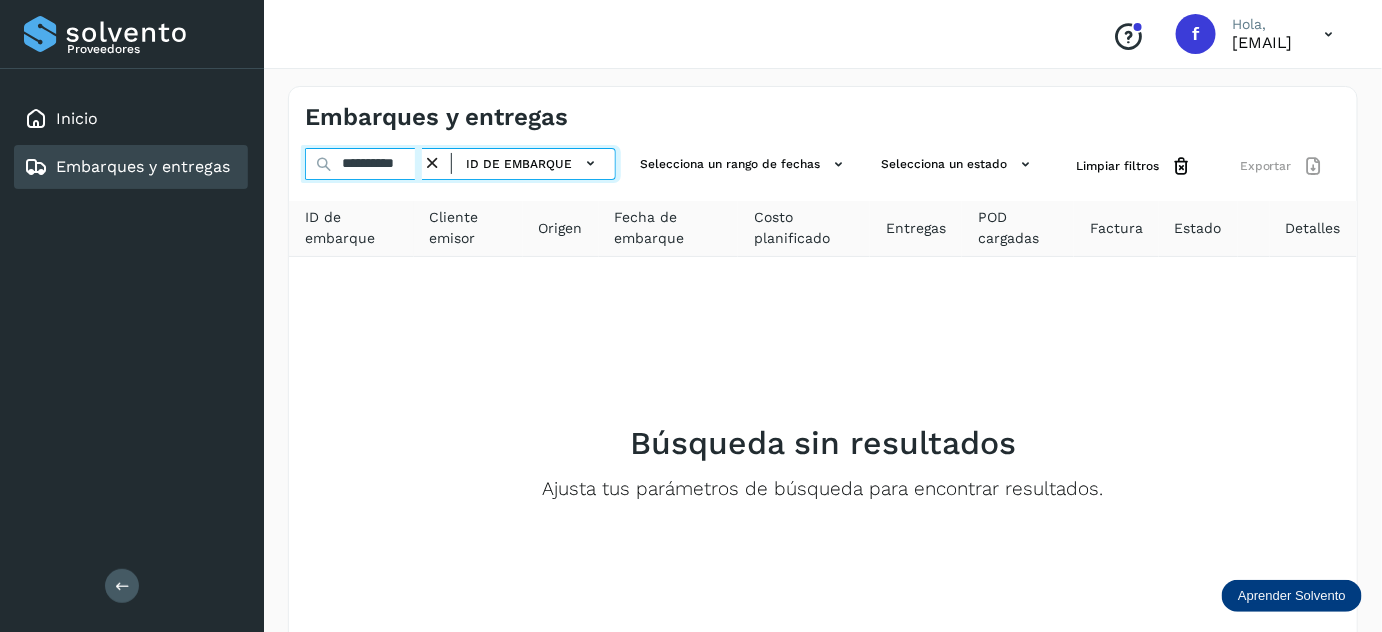 click on "**********" at bounding box center [363, 164] 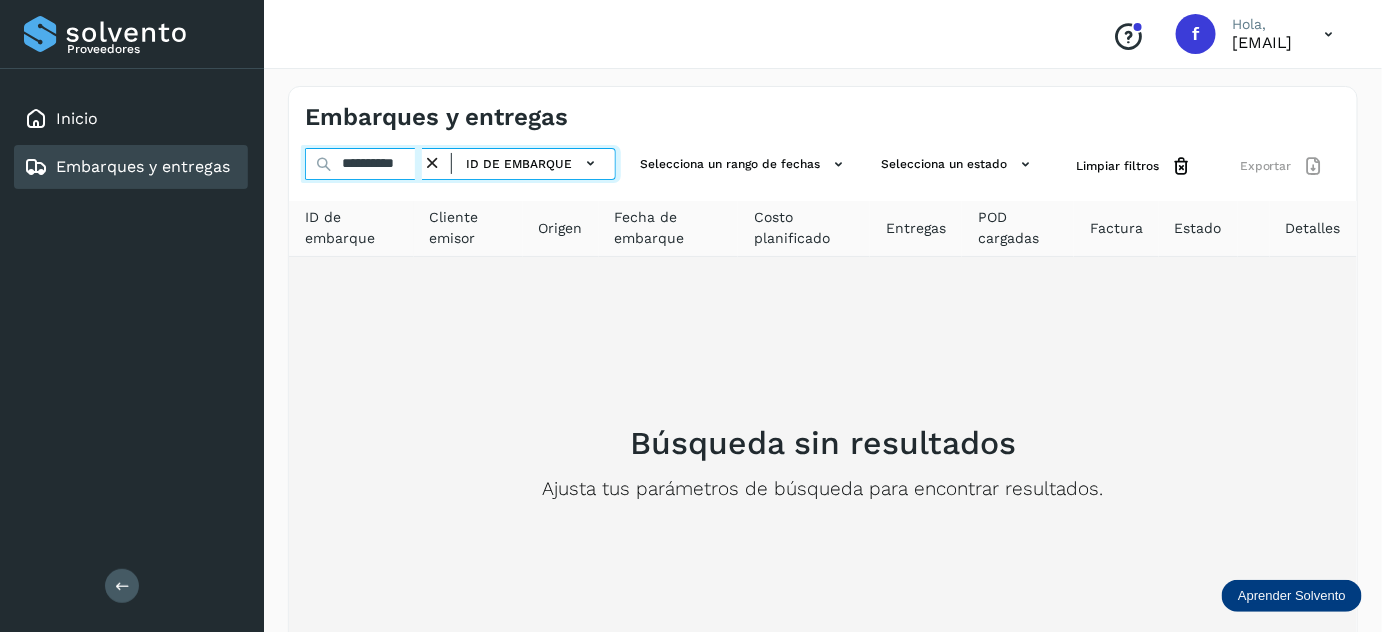 paste 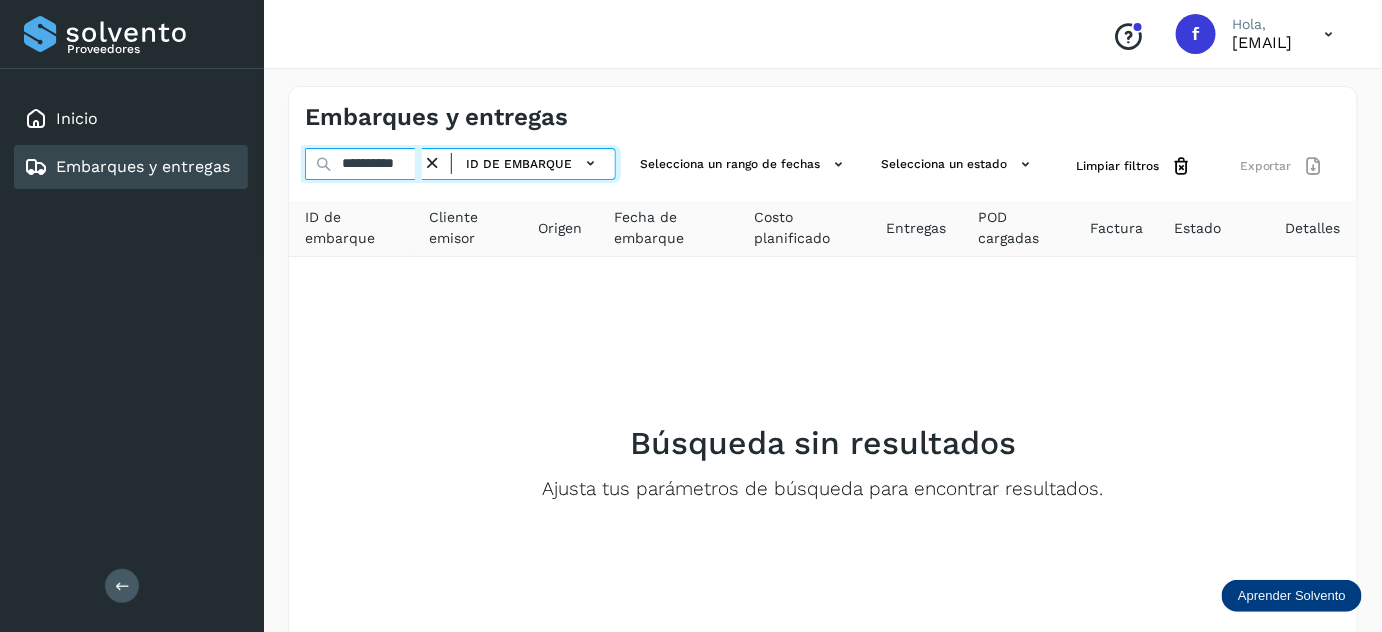 click on "**********" at bounding box center [363, 164] 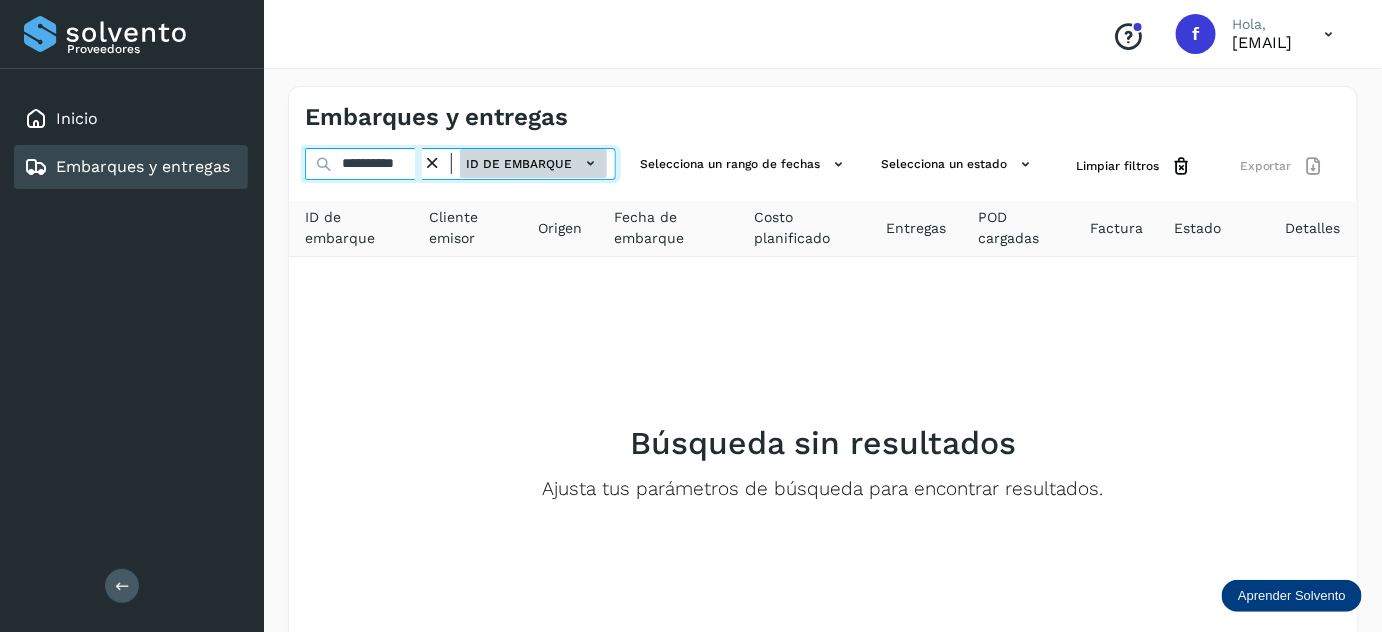 paste 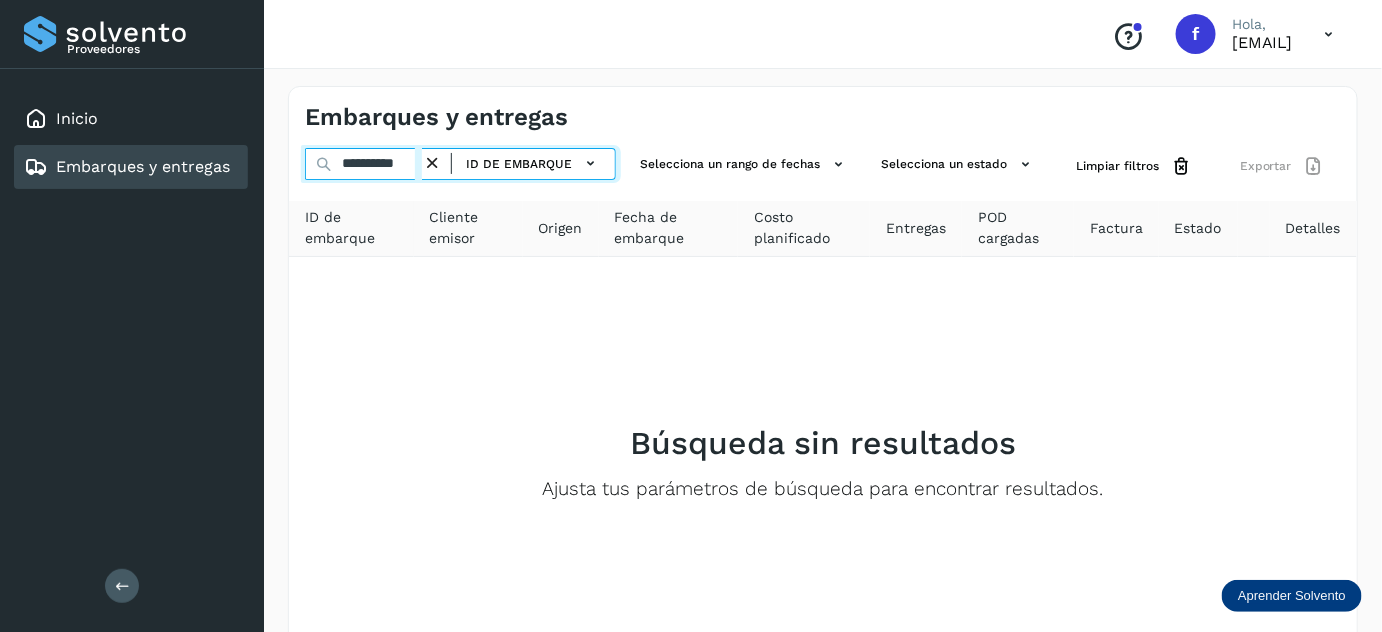 click on "**********" at bounding box center [363, 164] 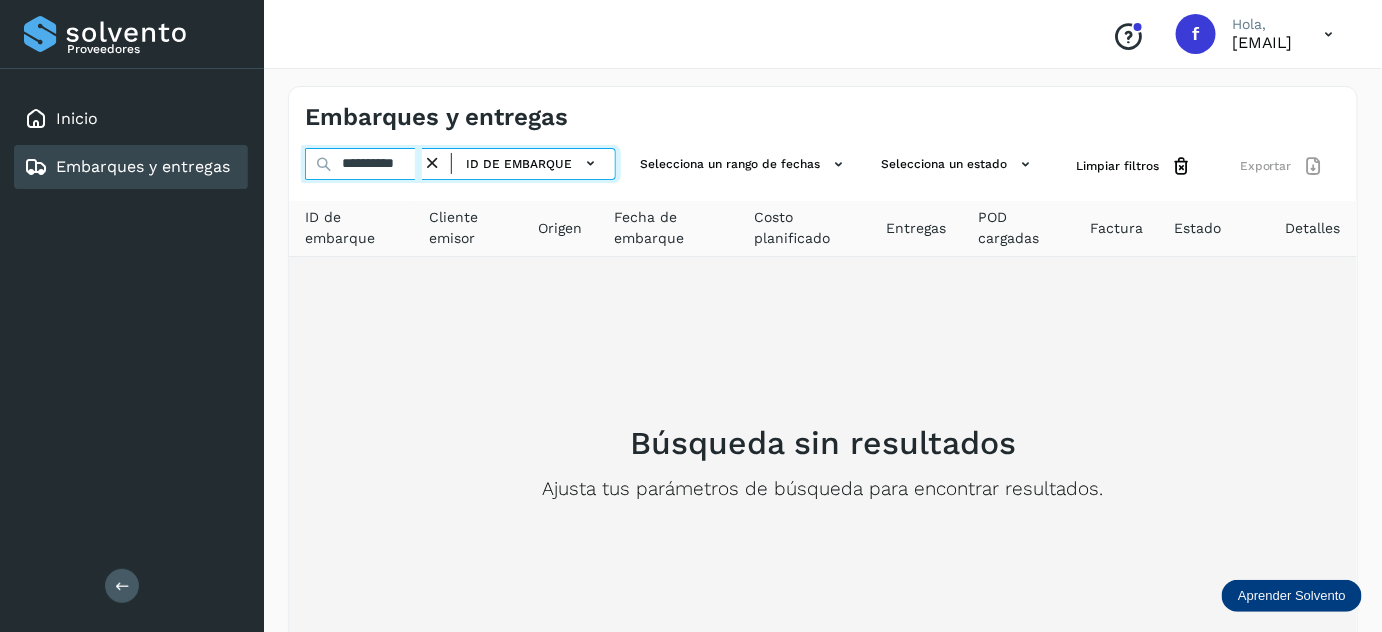 paste 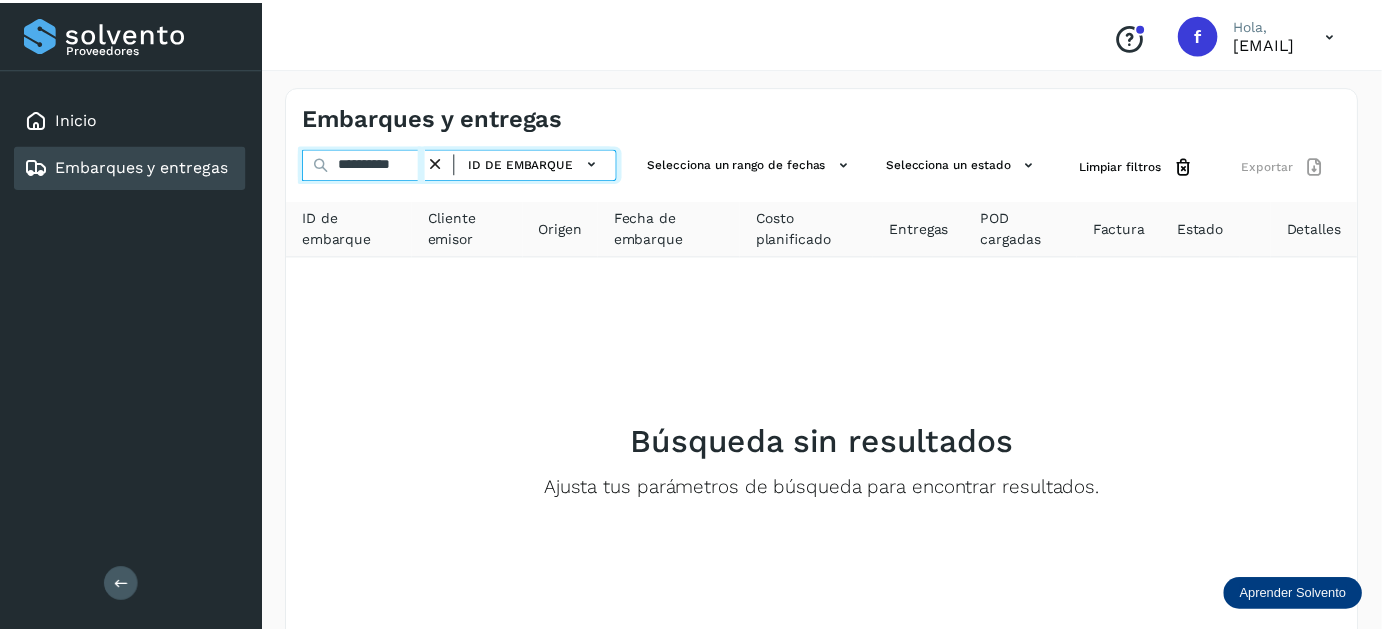 scroll, scrollTop: 0, scrollLeft: 0, axis: both 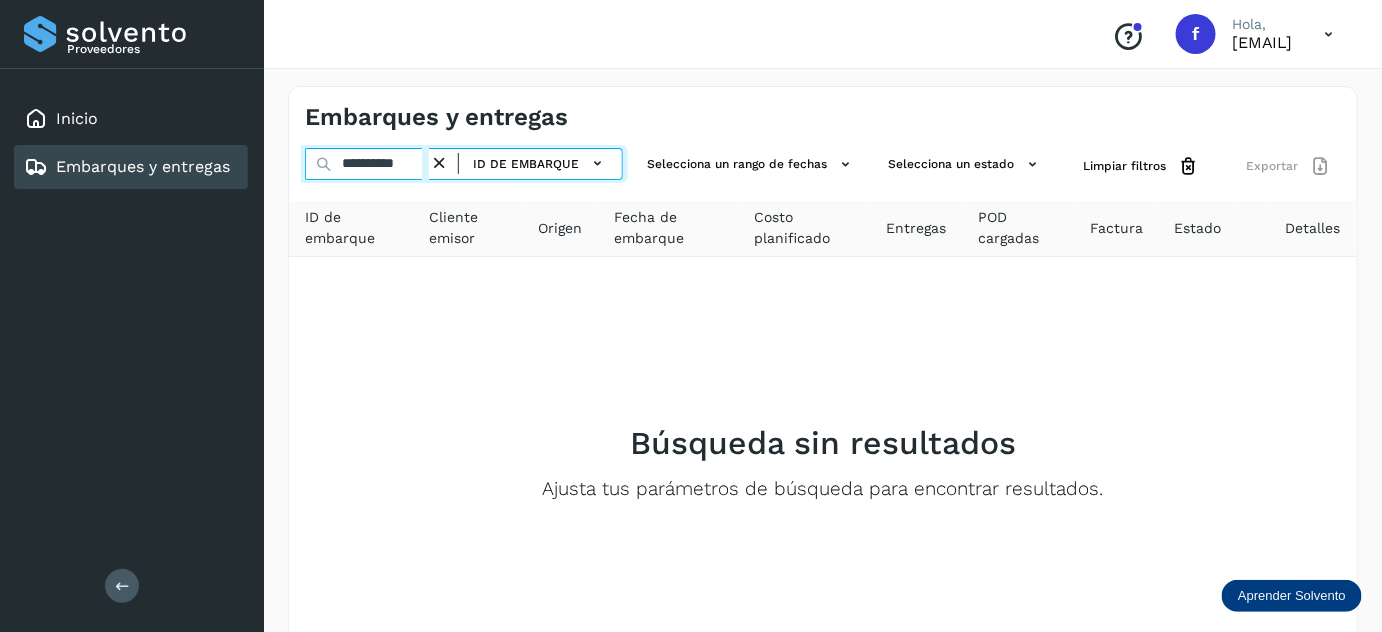 type on "**********" 